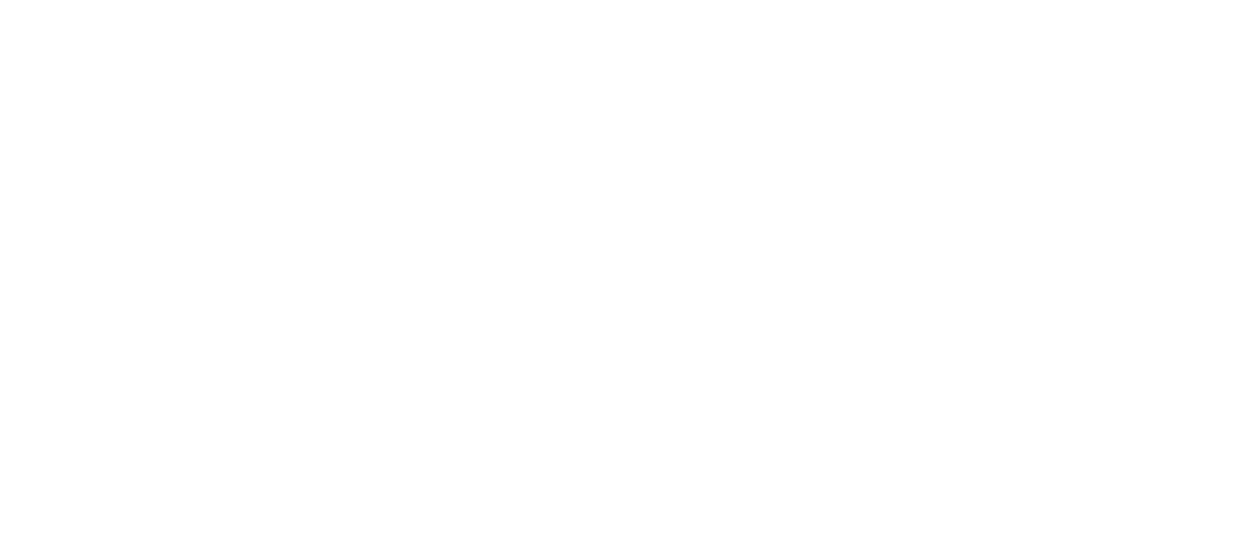 scroll, scrollTop: 0, scrollLeft: 0, axis: both 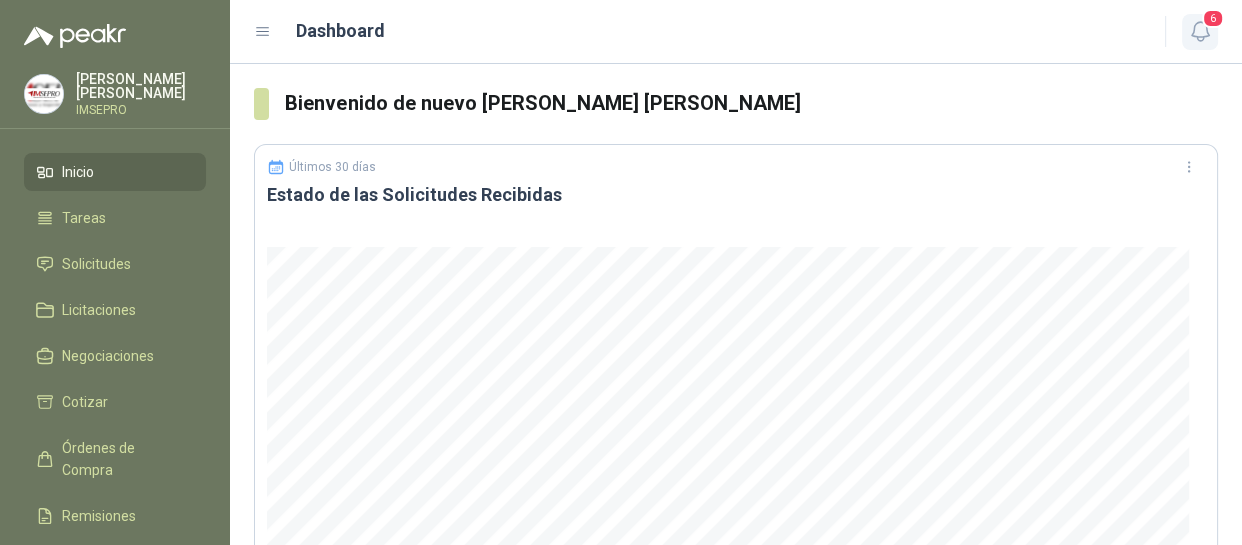 click on "6" at bounding box center (1213, 18) 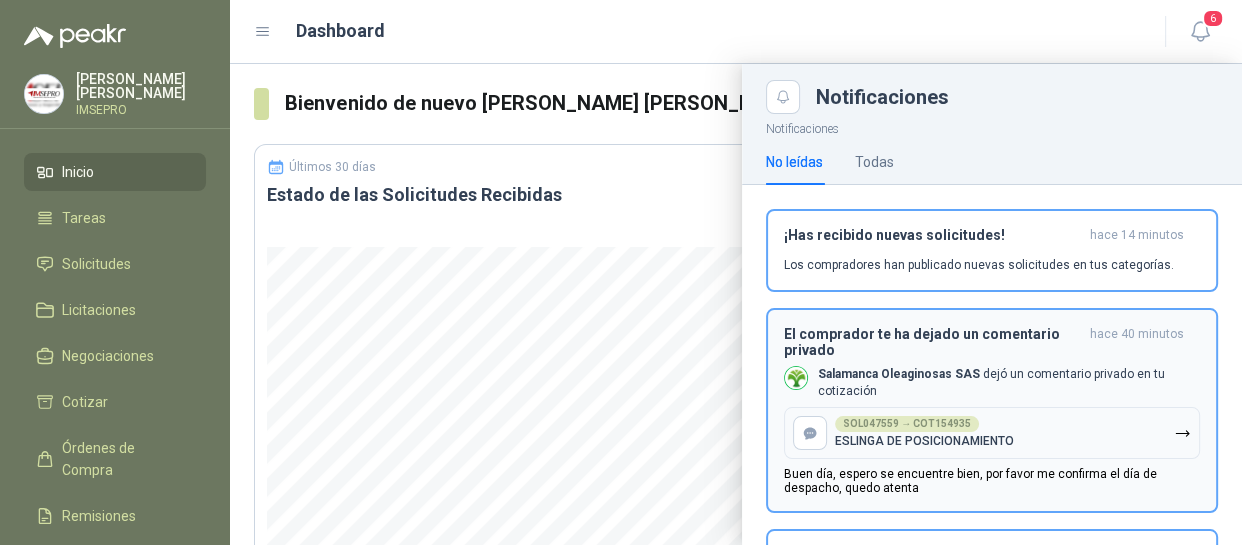 click 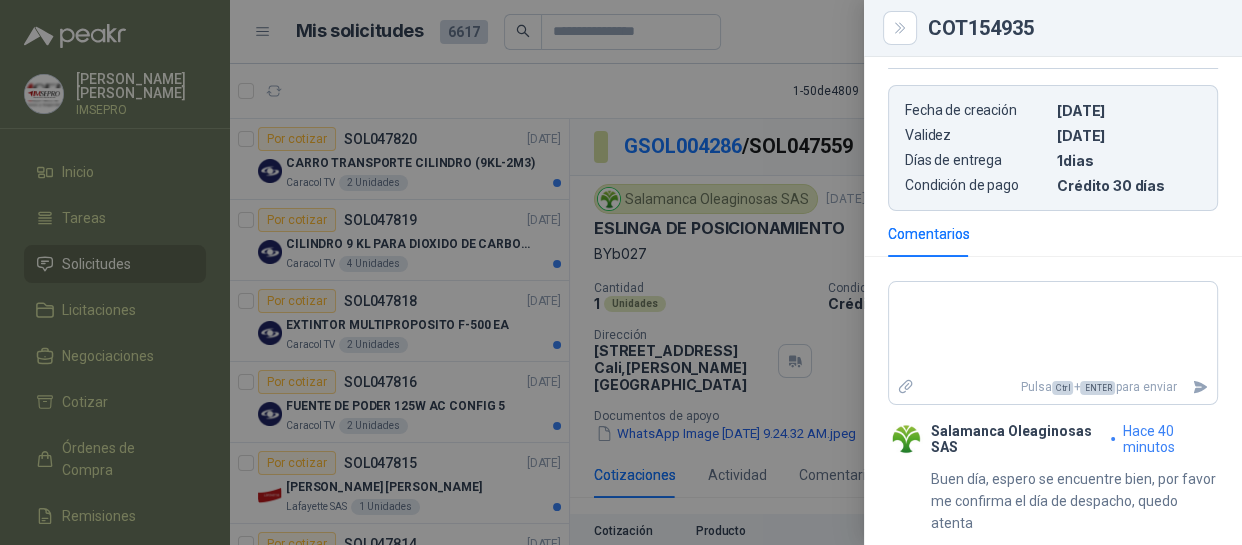 scroll, scrollTop: 824, scrollLeft: 0, axis: vertical 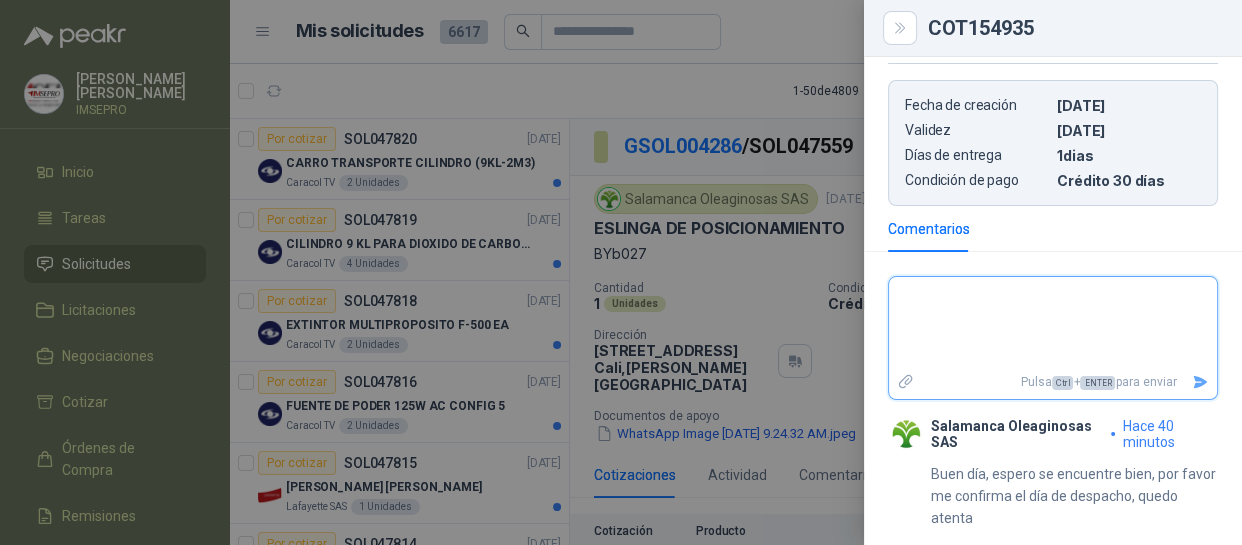 click at bounding box center [1053, 323] 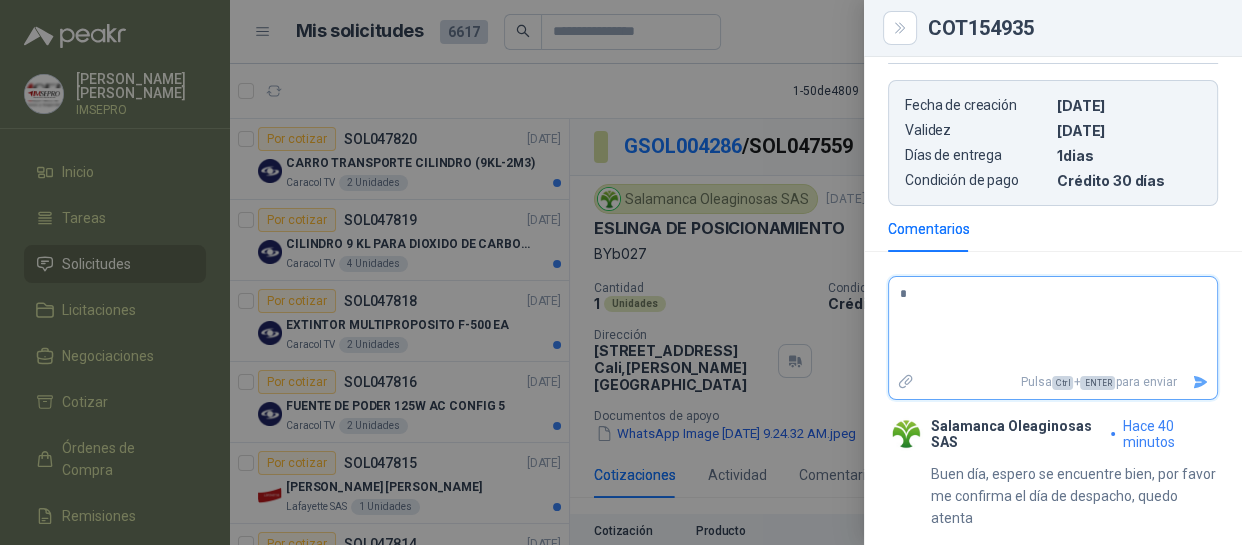 type on "**" 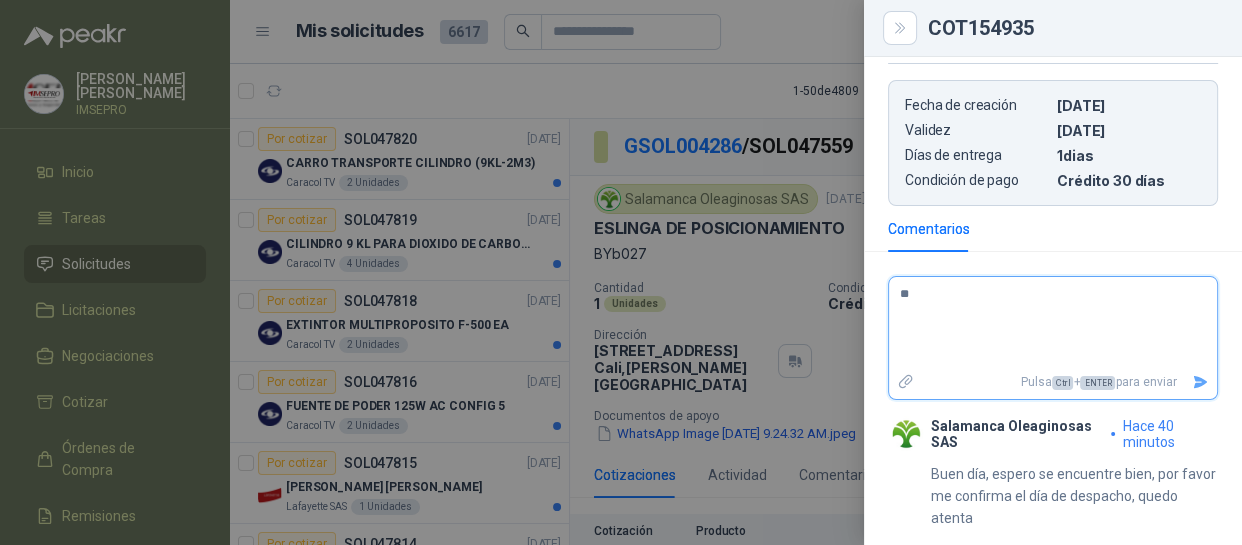 type on "***" 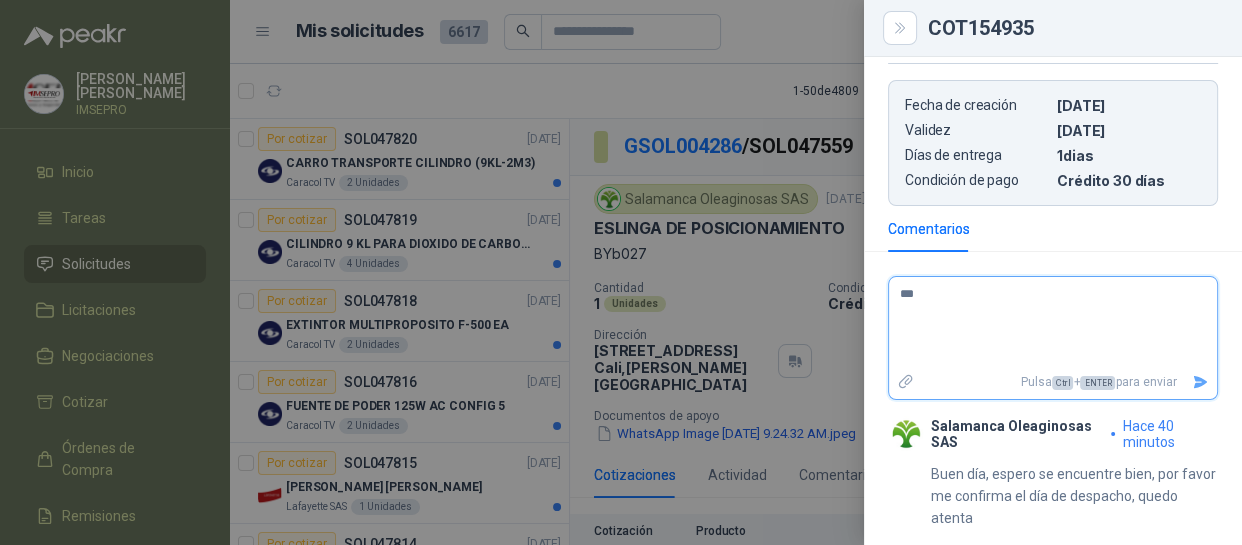 type on "****" 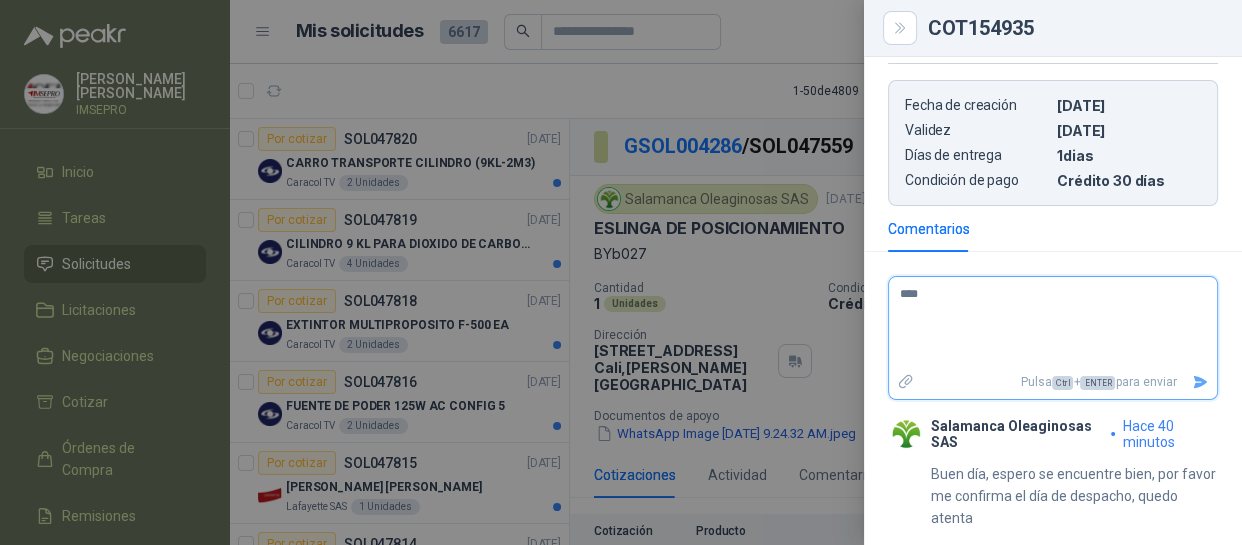 type on "*****" 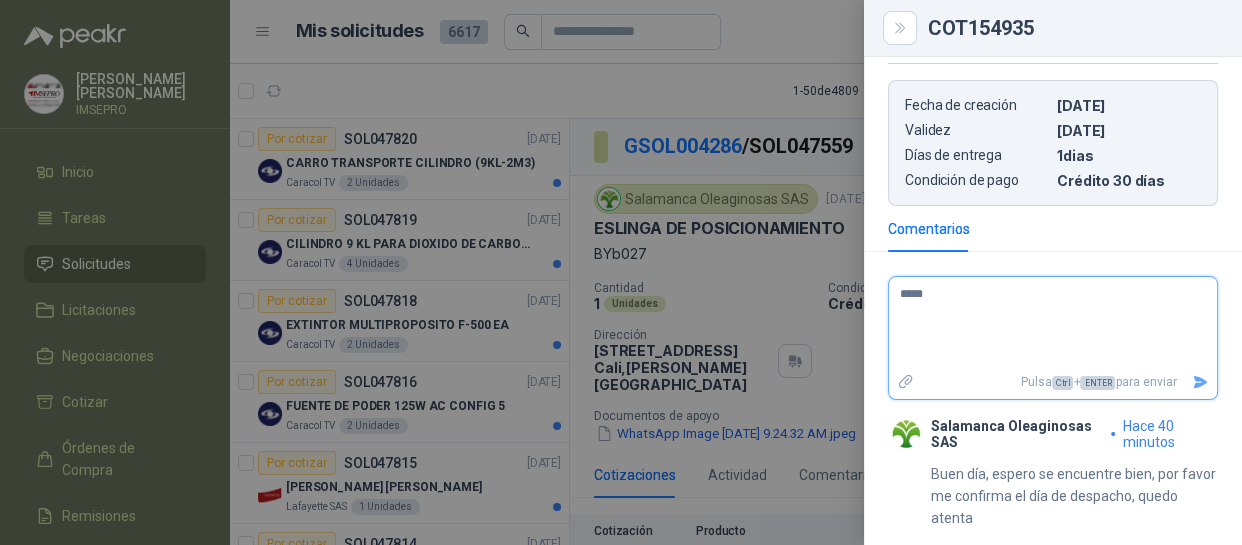 type on "******" 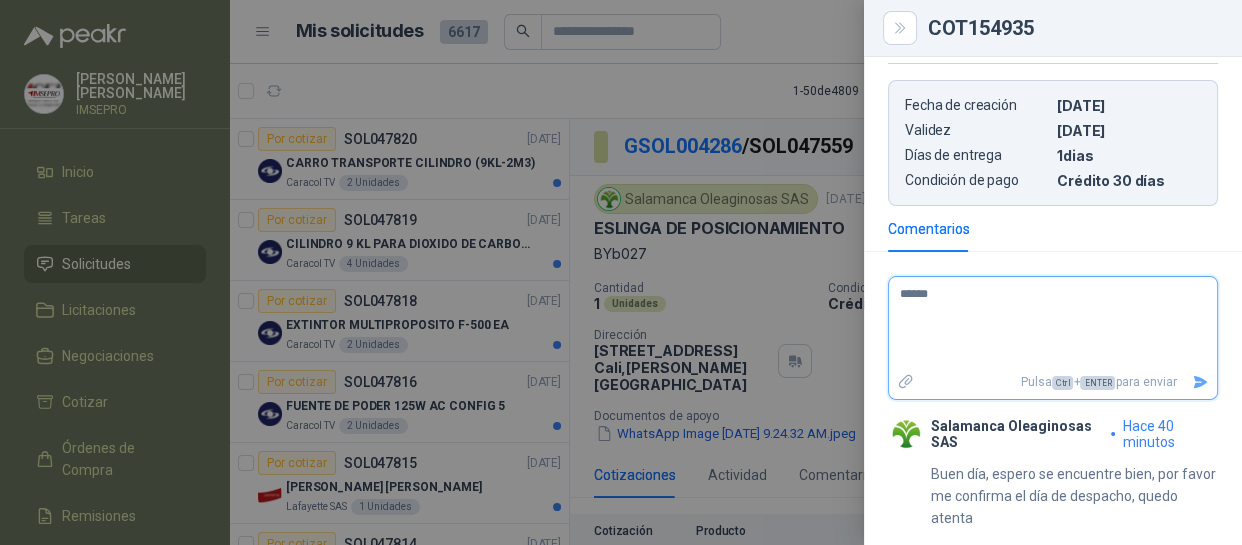 type on "******" 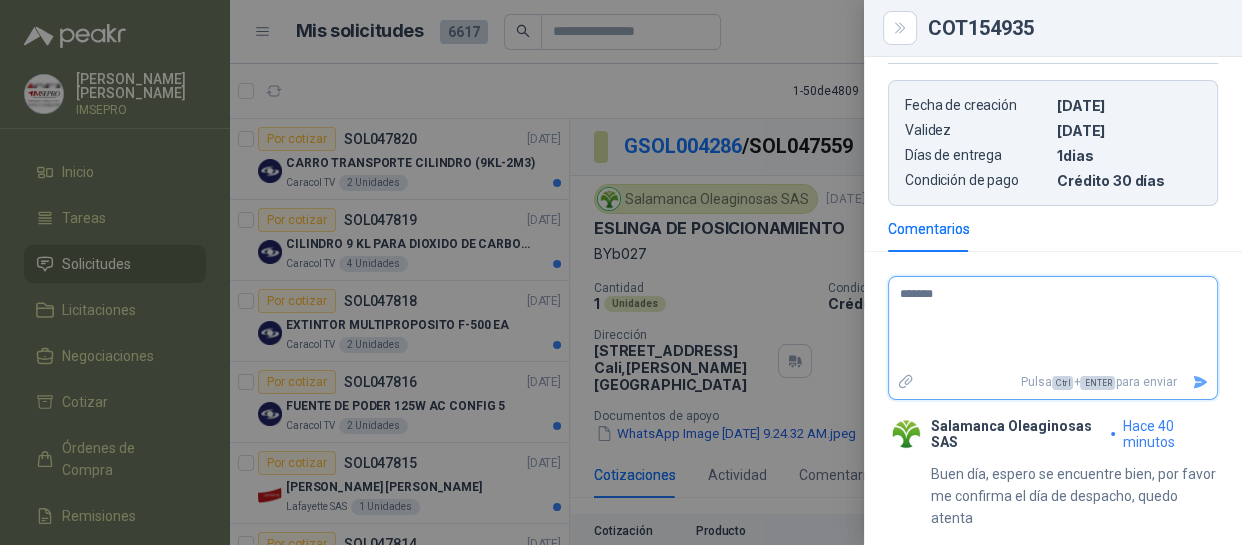 type on "********" 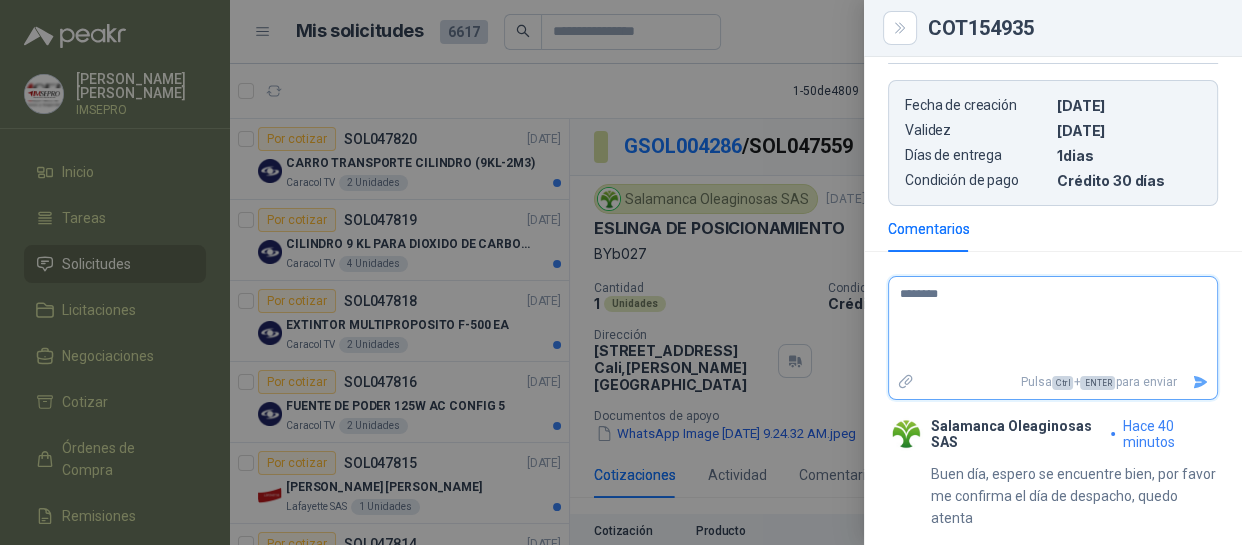type on "*********" 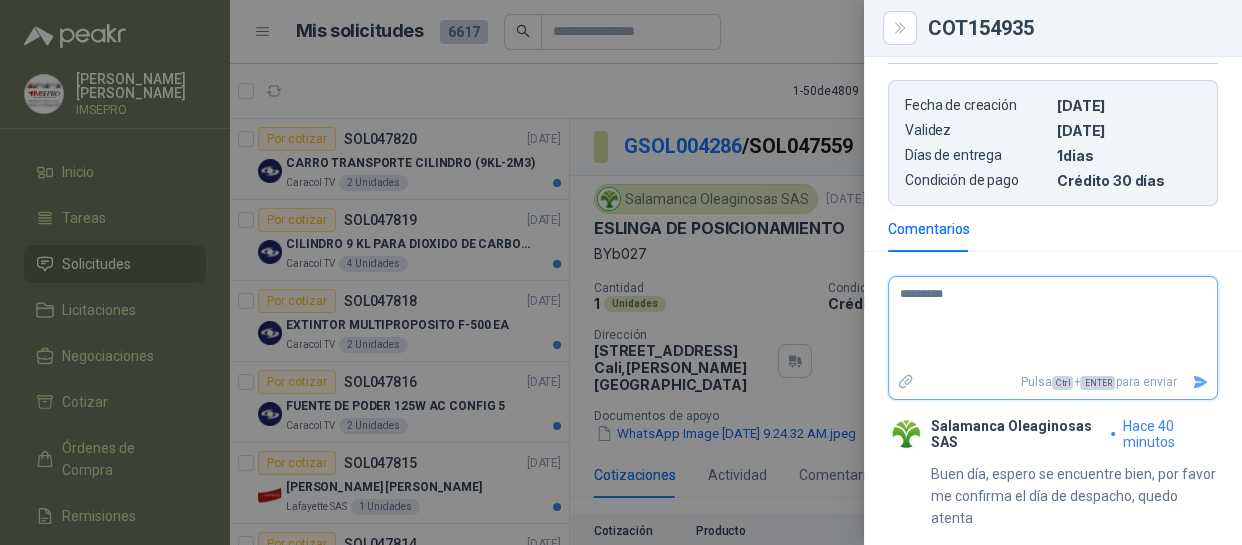 type on "**********" 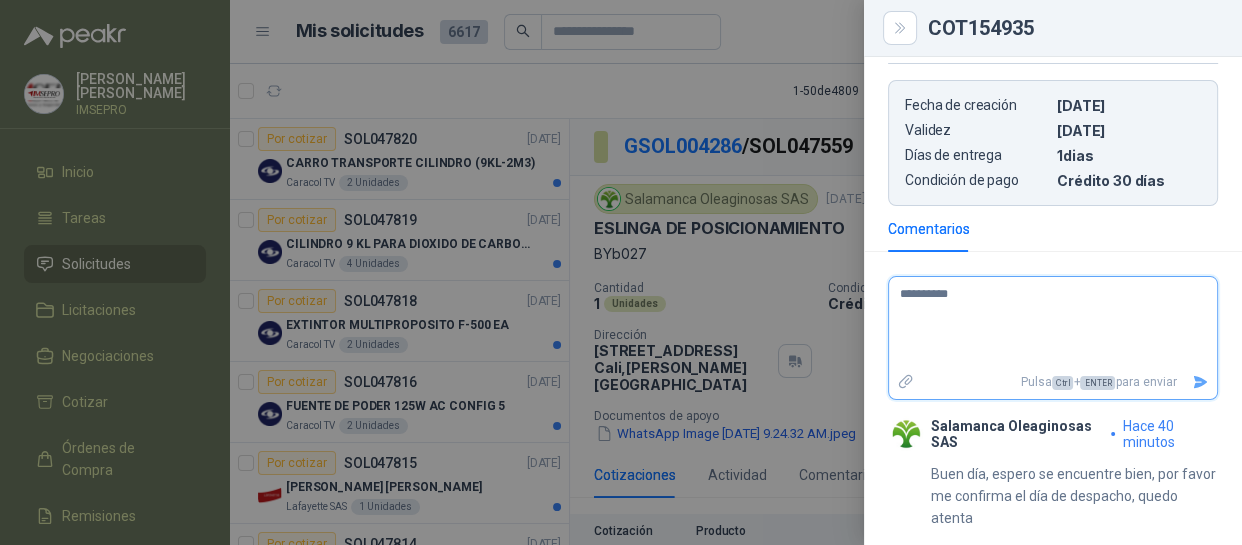 type on "**********" 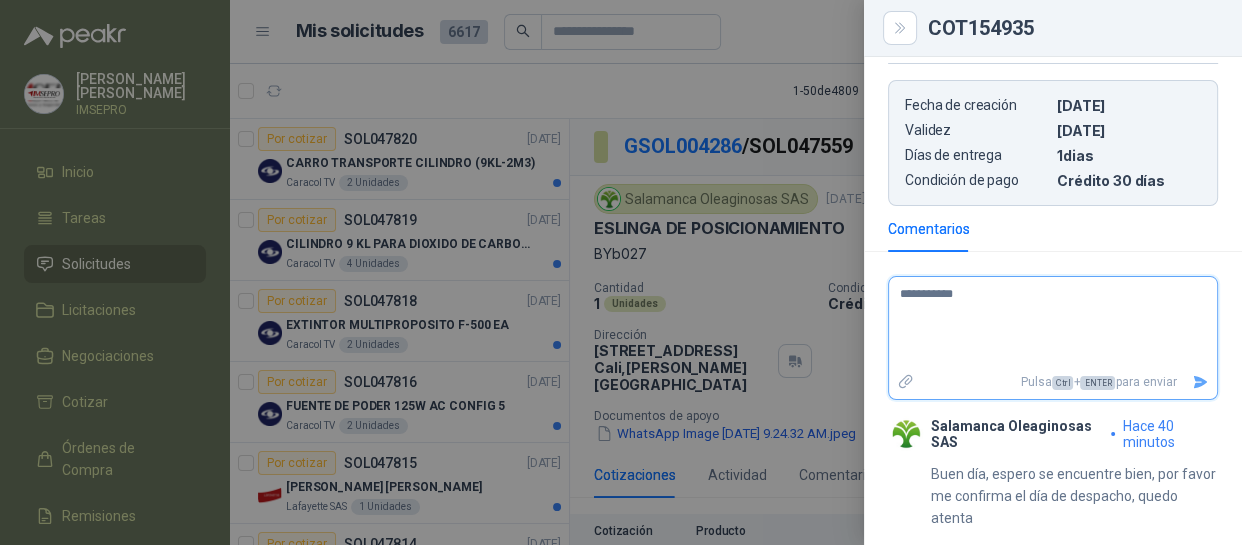 type 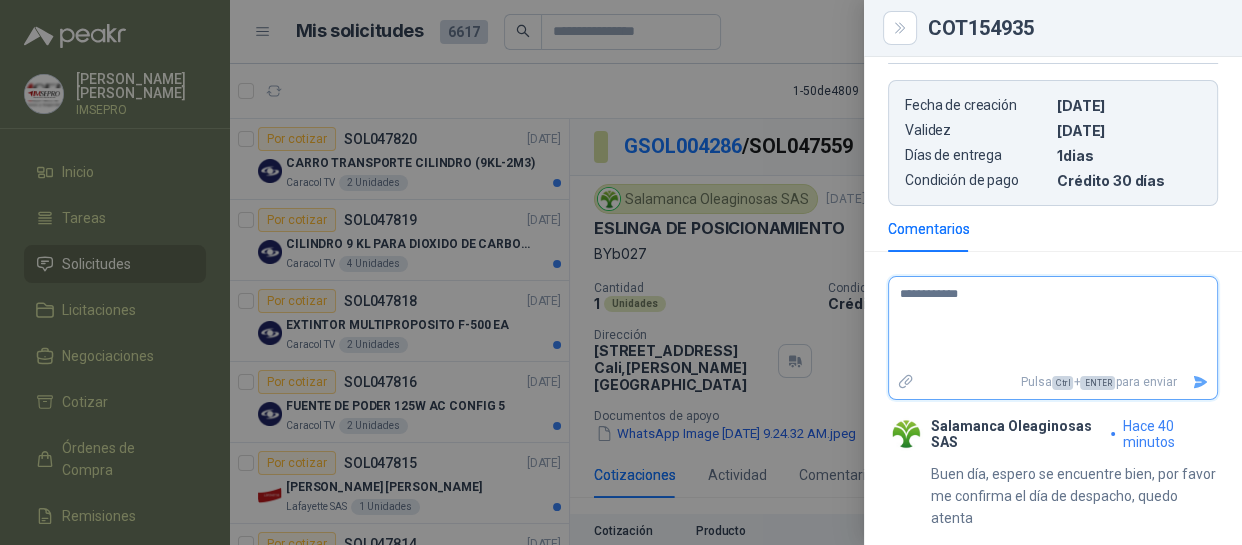 type on "**********" 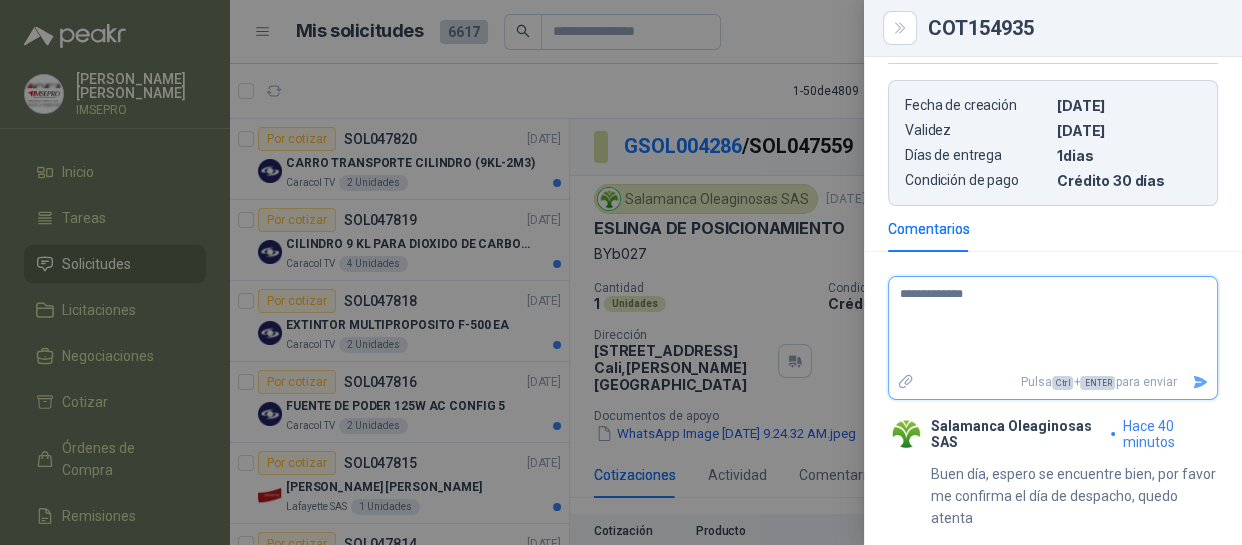 type on "**********" 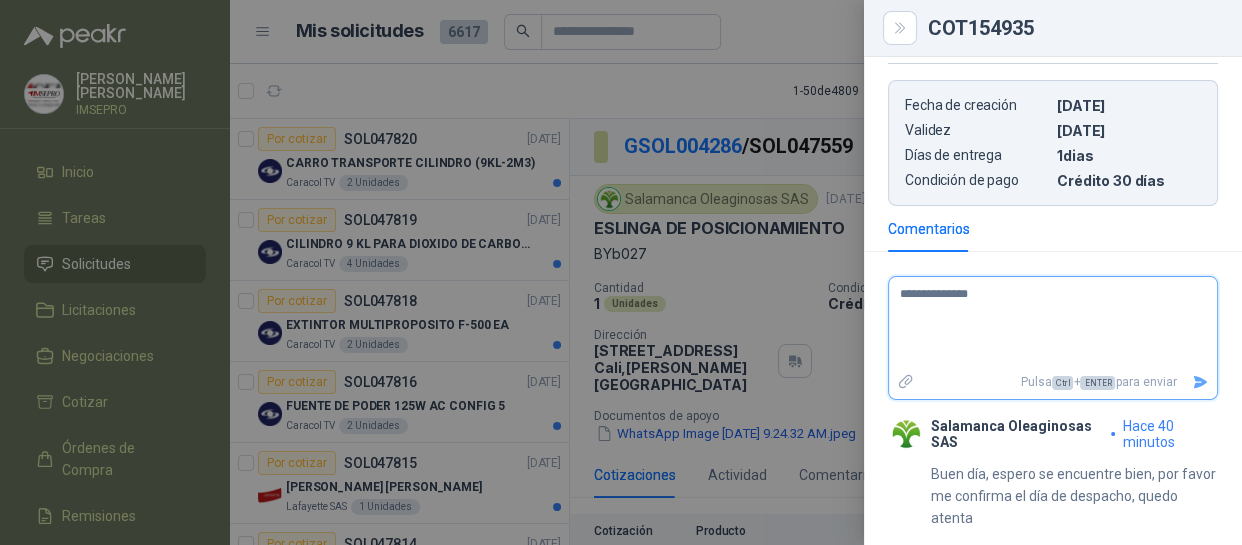 type on "**********" 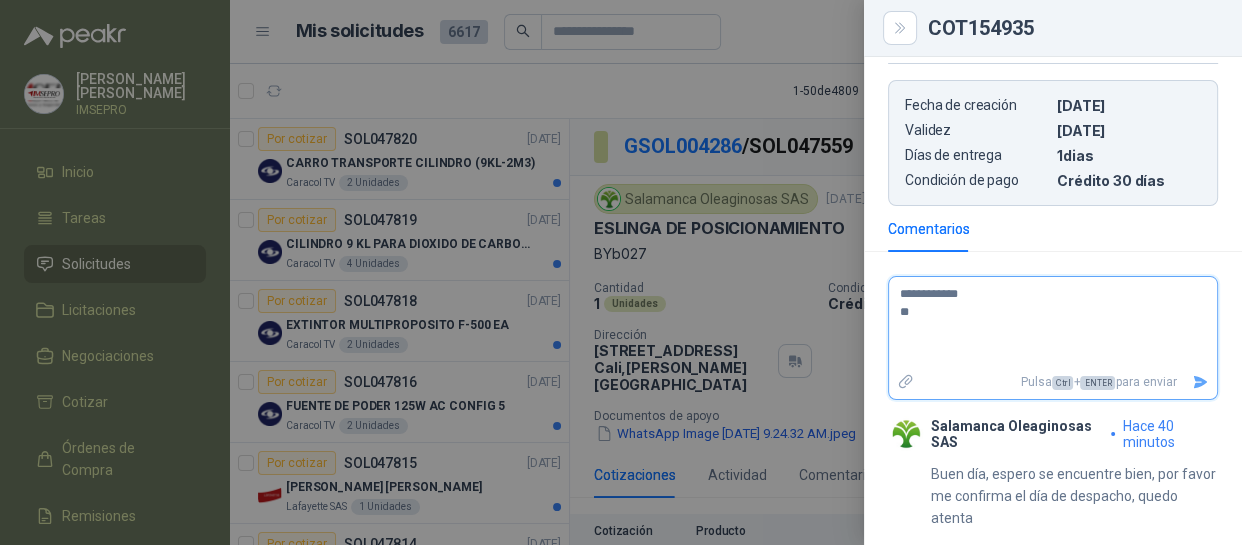 type on "**********" 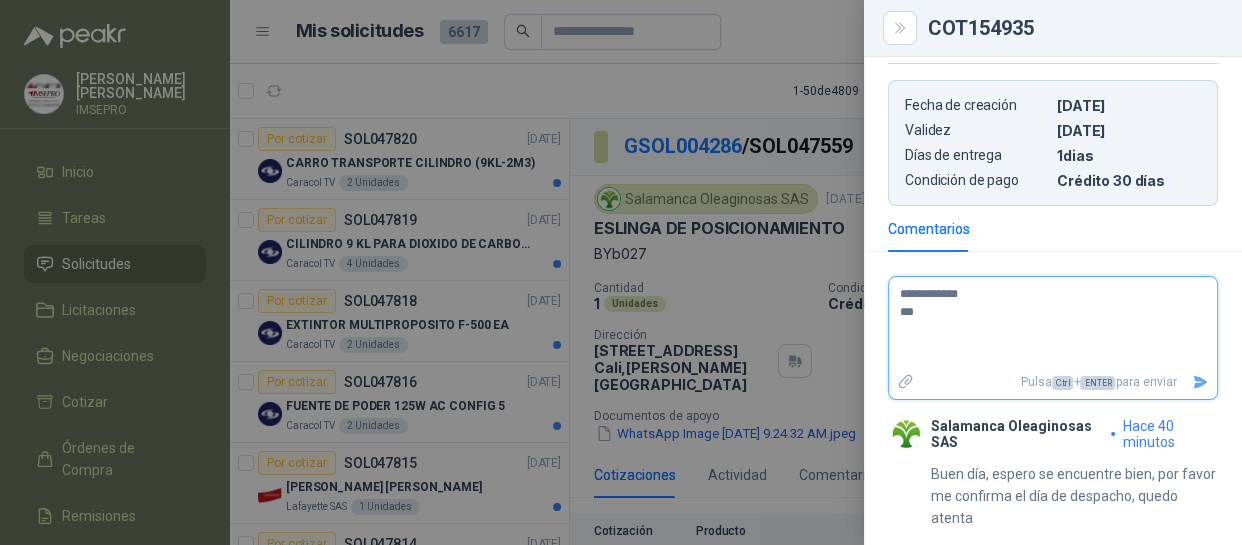 type on "**********" 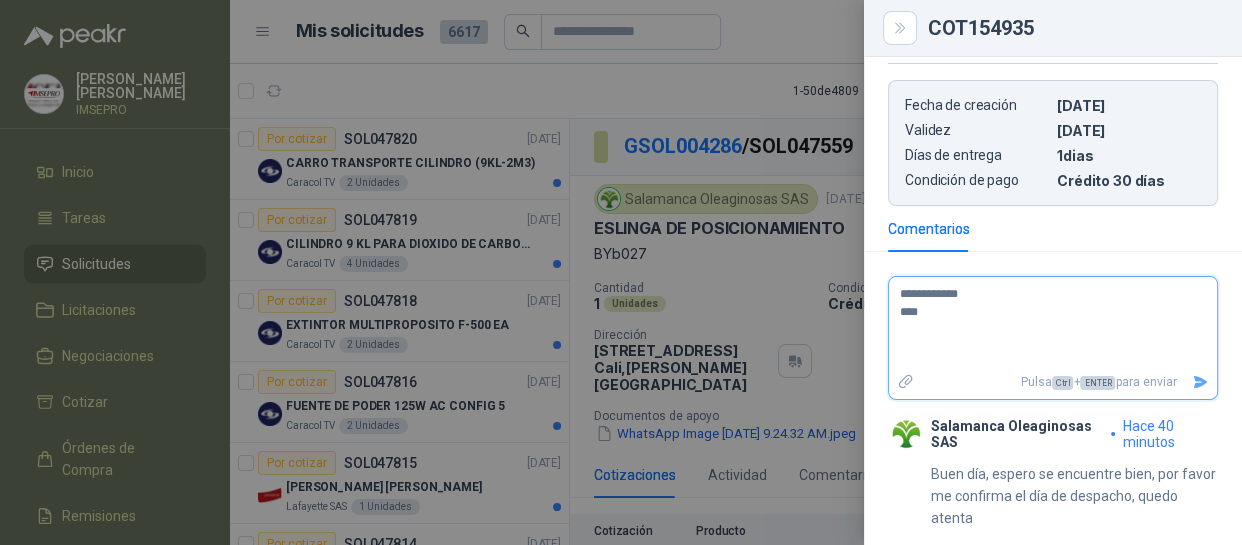 type on "**********" 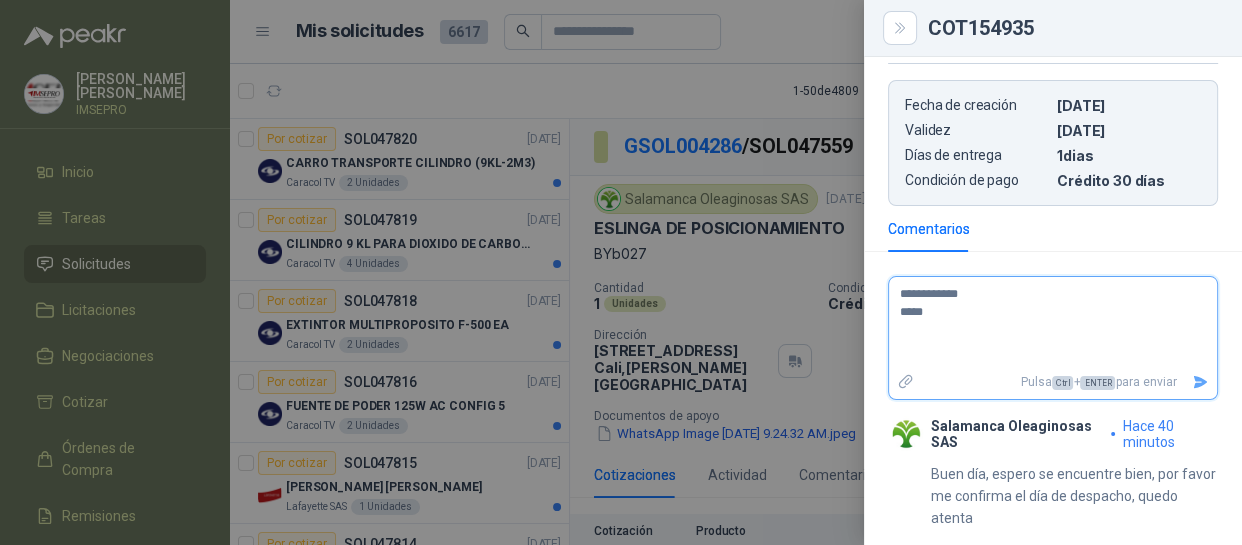 type on "**********" 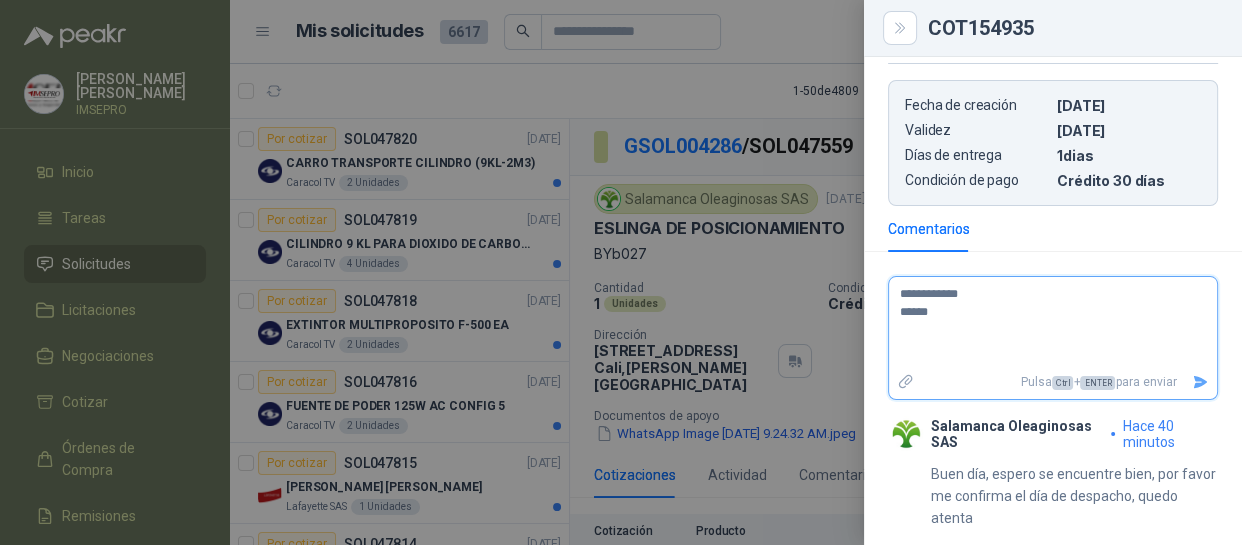 type on "**********" 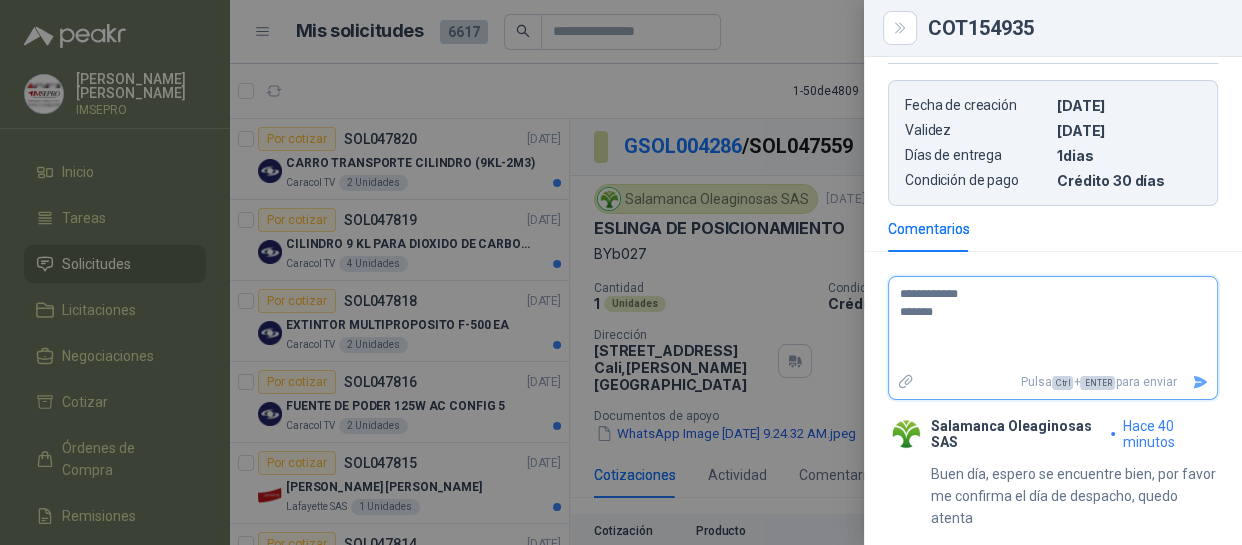 type on "**********" 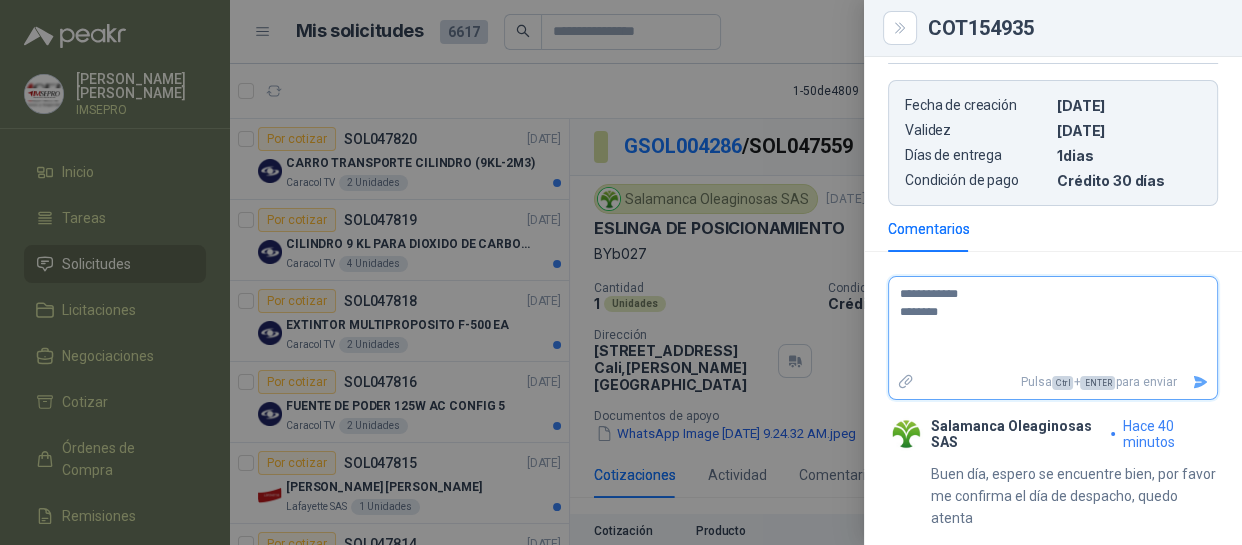 type on "**********" 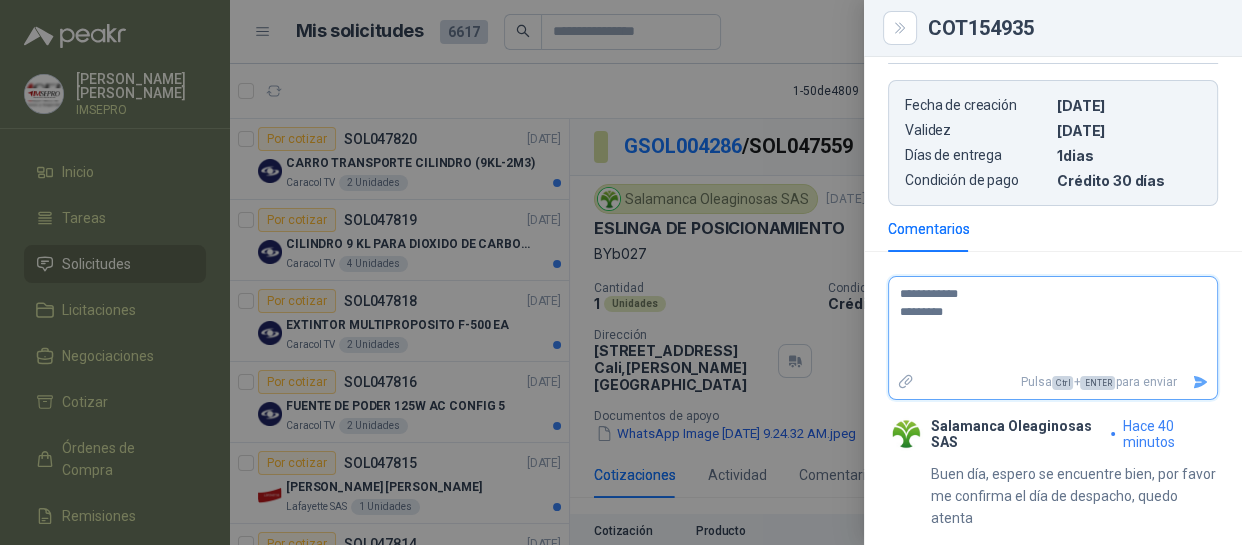 type on "**********" 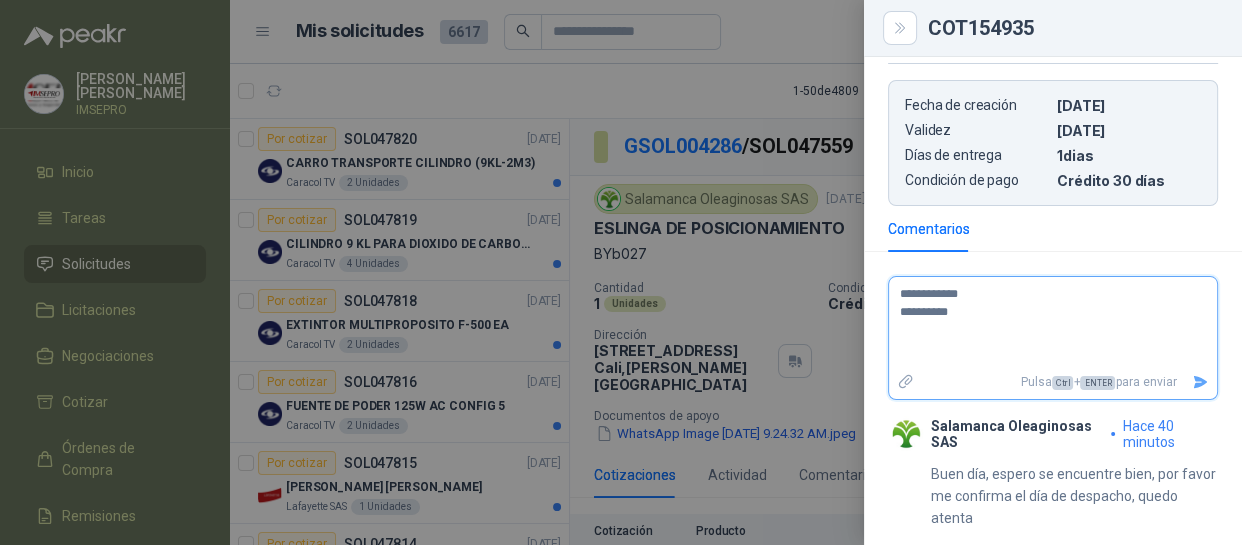 type on "**********" 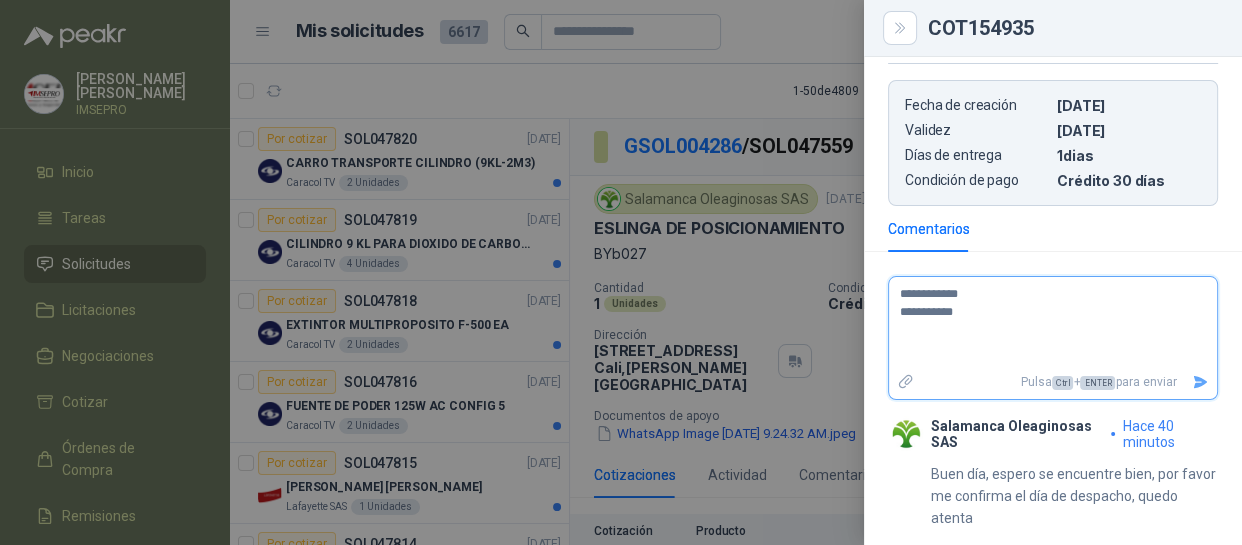 type on "**********" 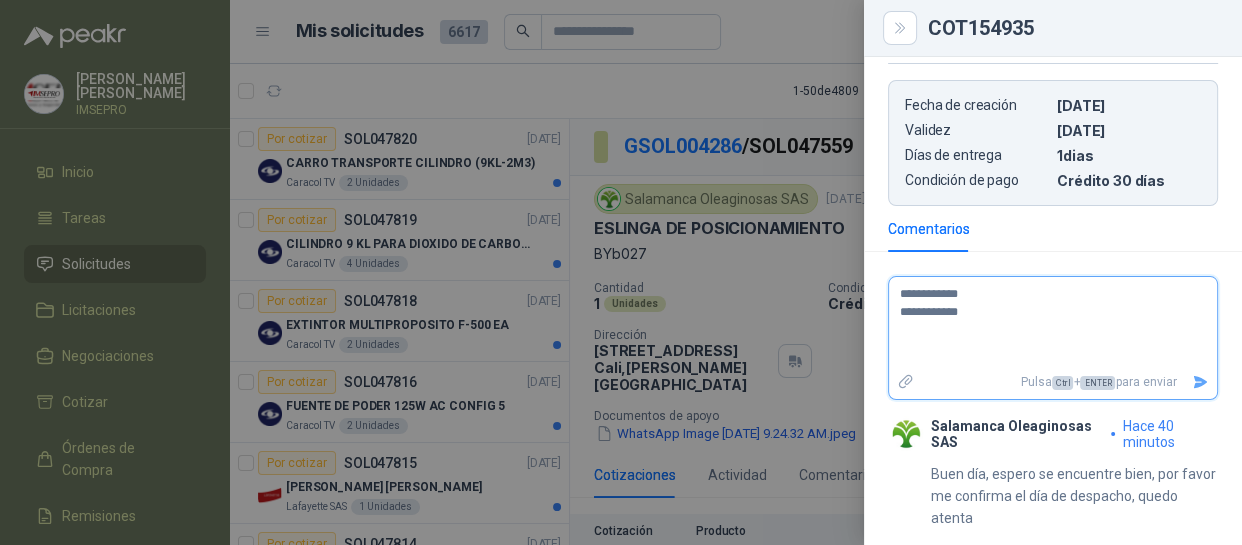 type on "**********" 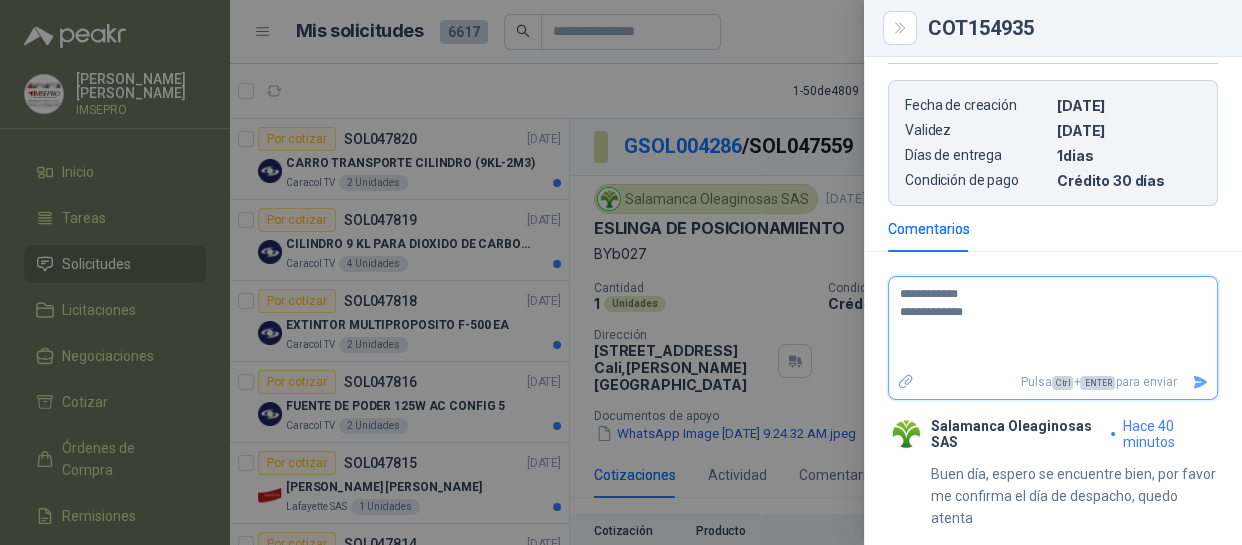 type on "**********" 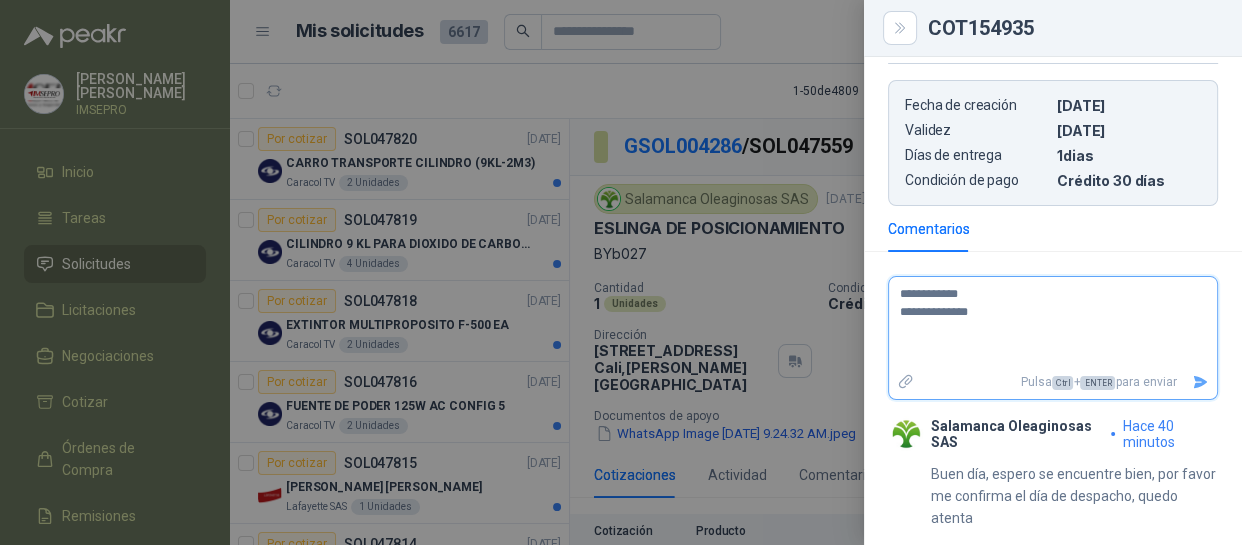 type on "**********" 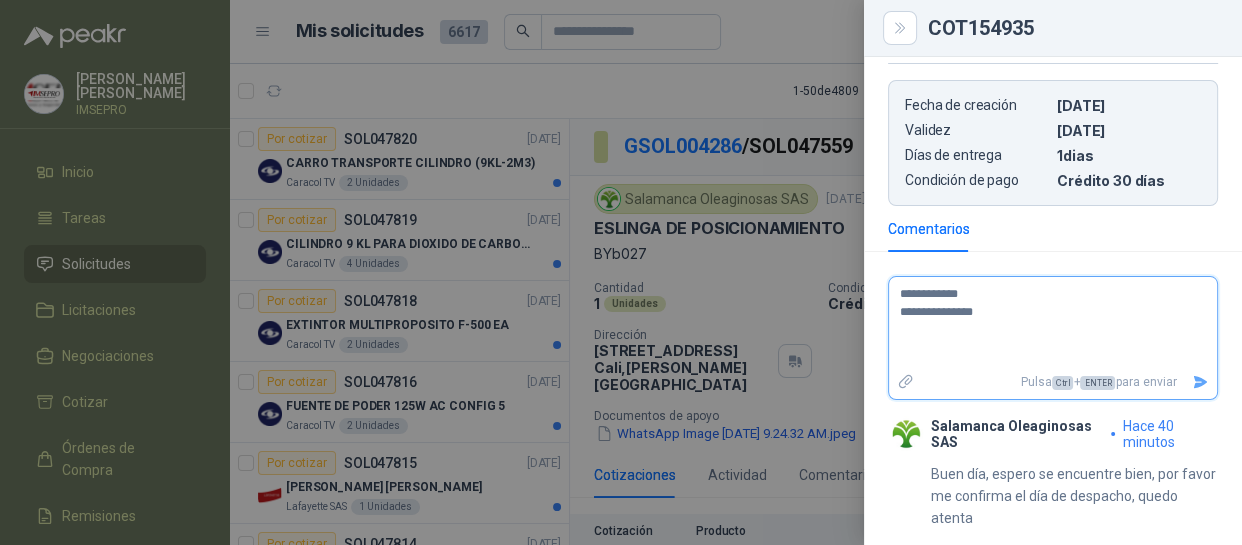 type on "**********" 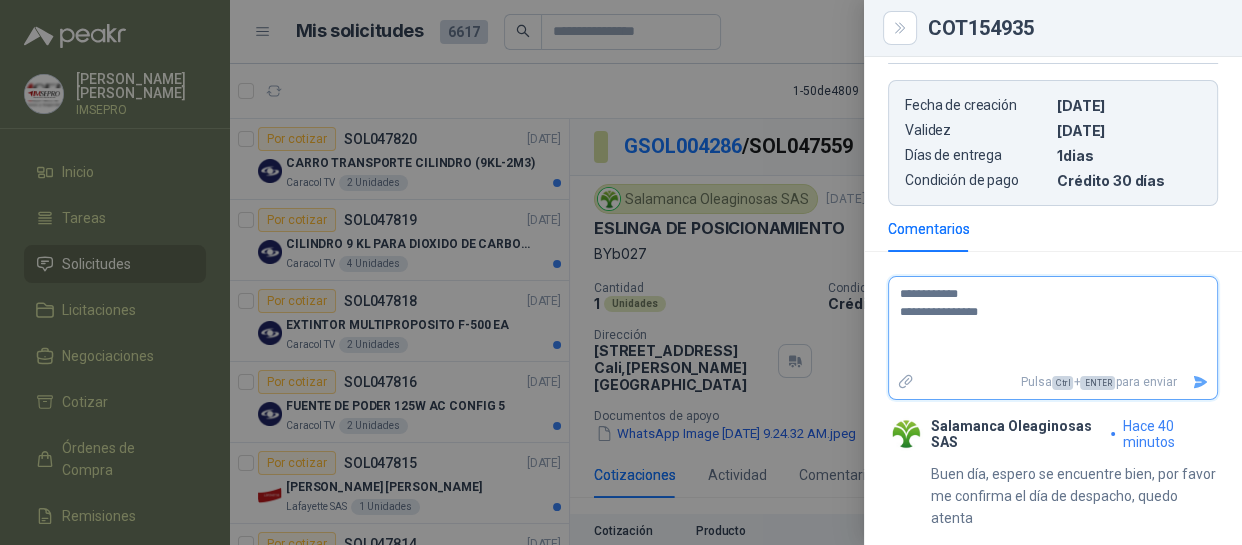 type on "**********" 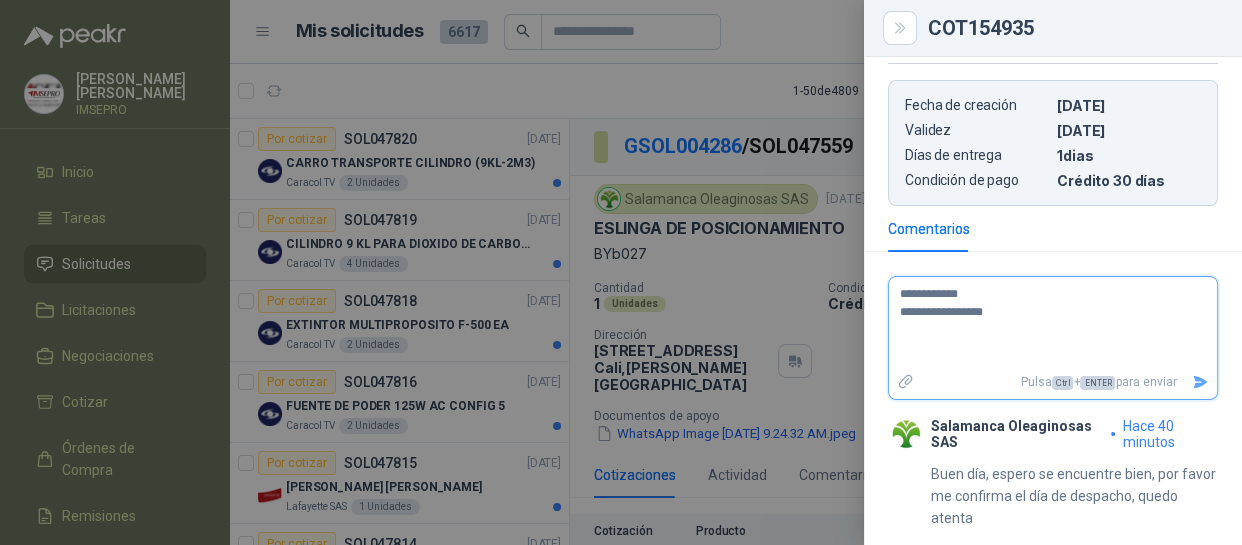 type on "**********" 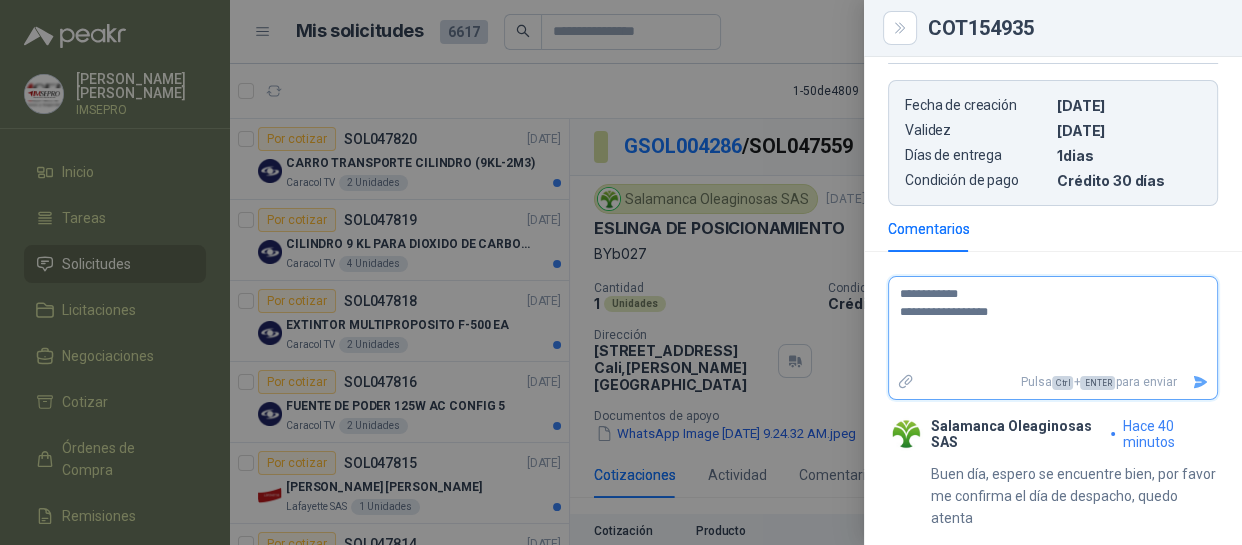 type on "**********" 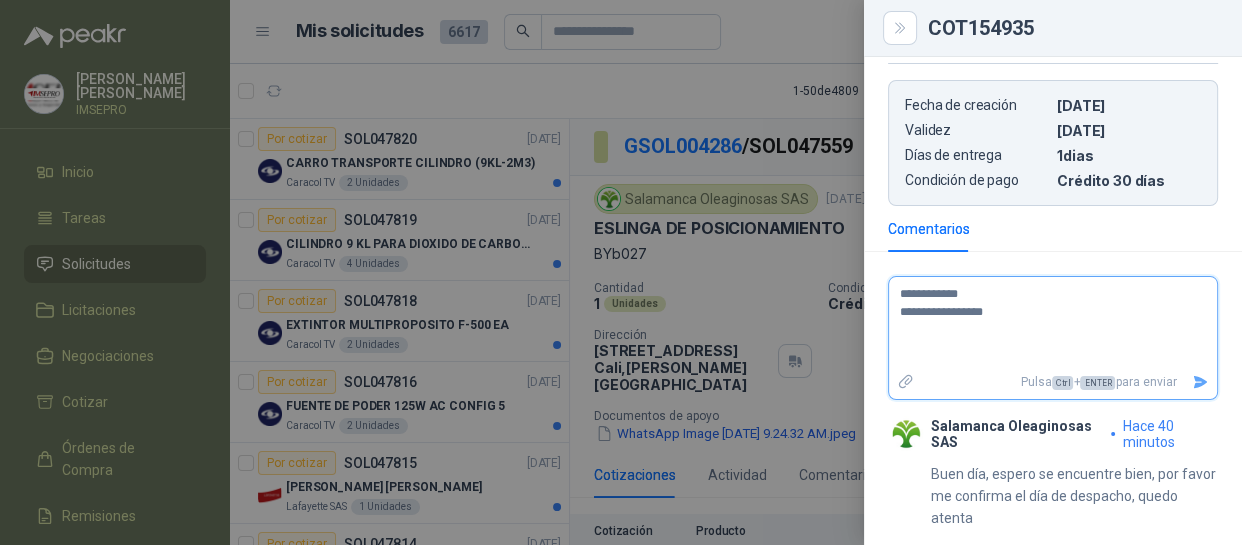 type on "**********" 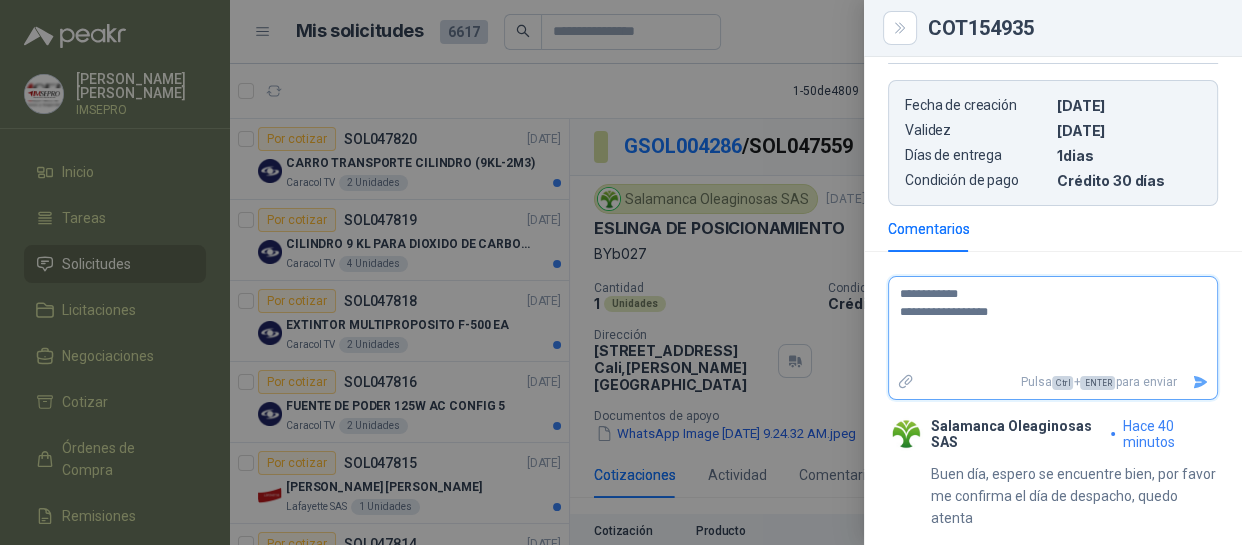 type on "**********" 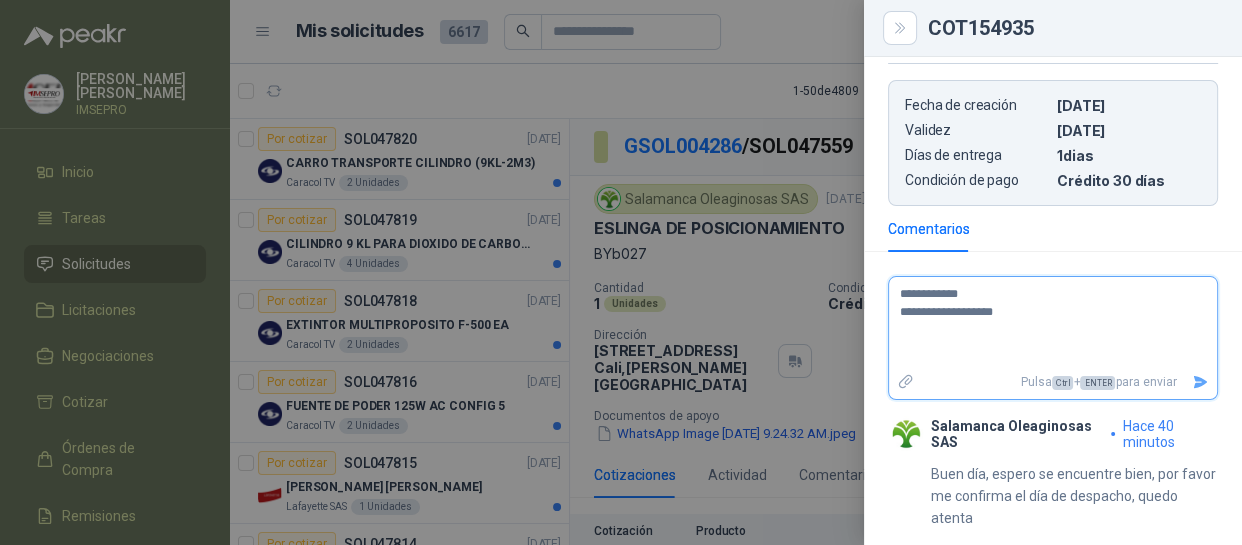 type on "**********" 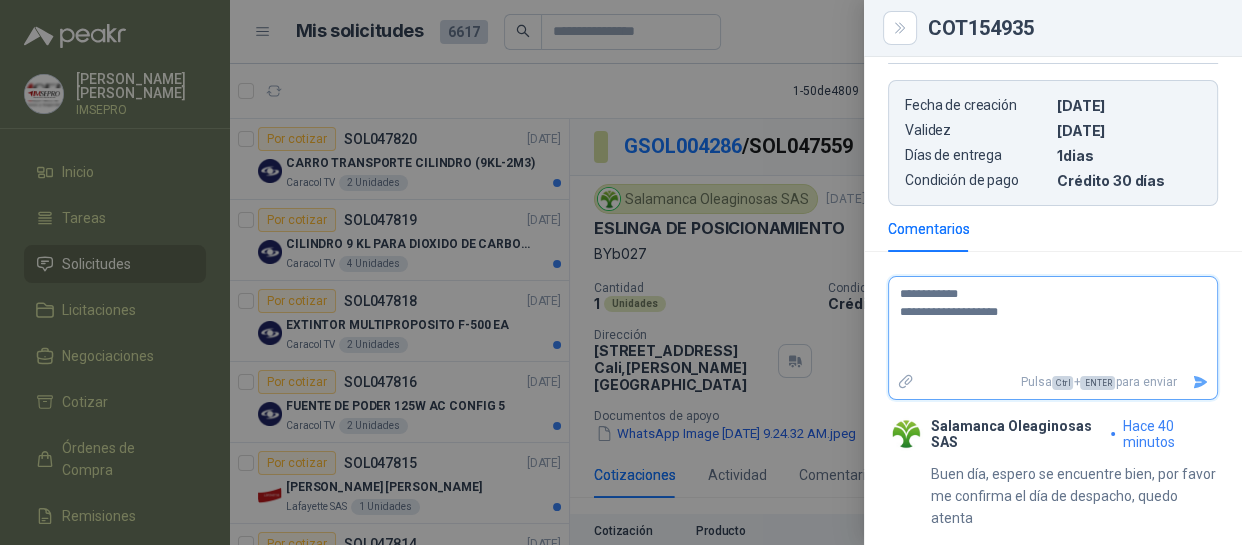 type on "**********" 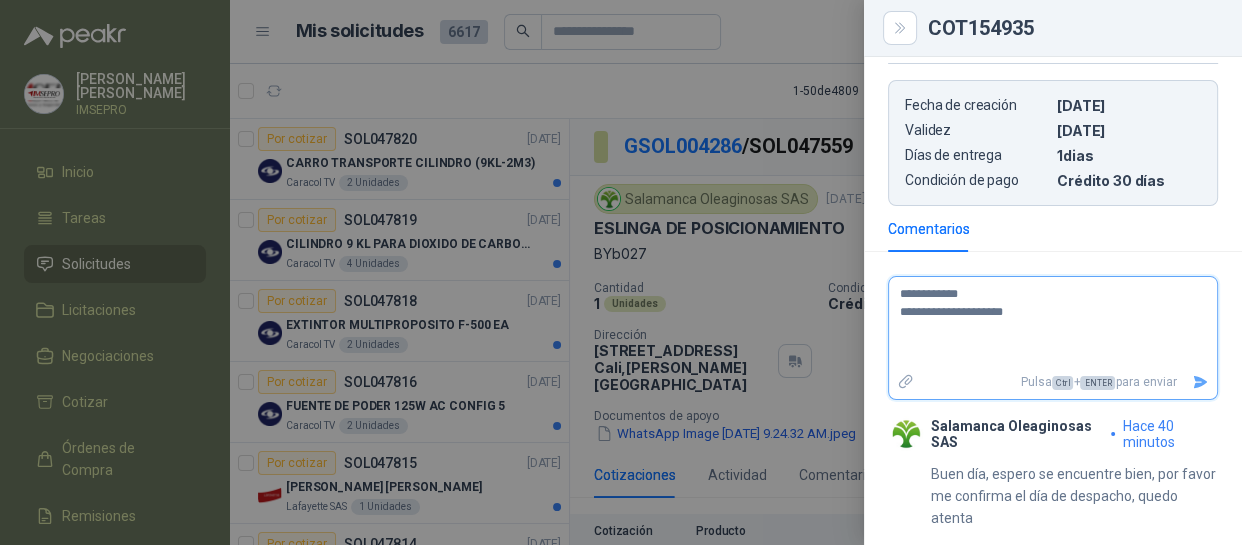 type on "**********" 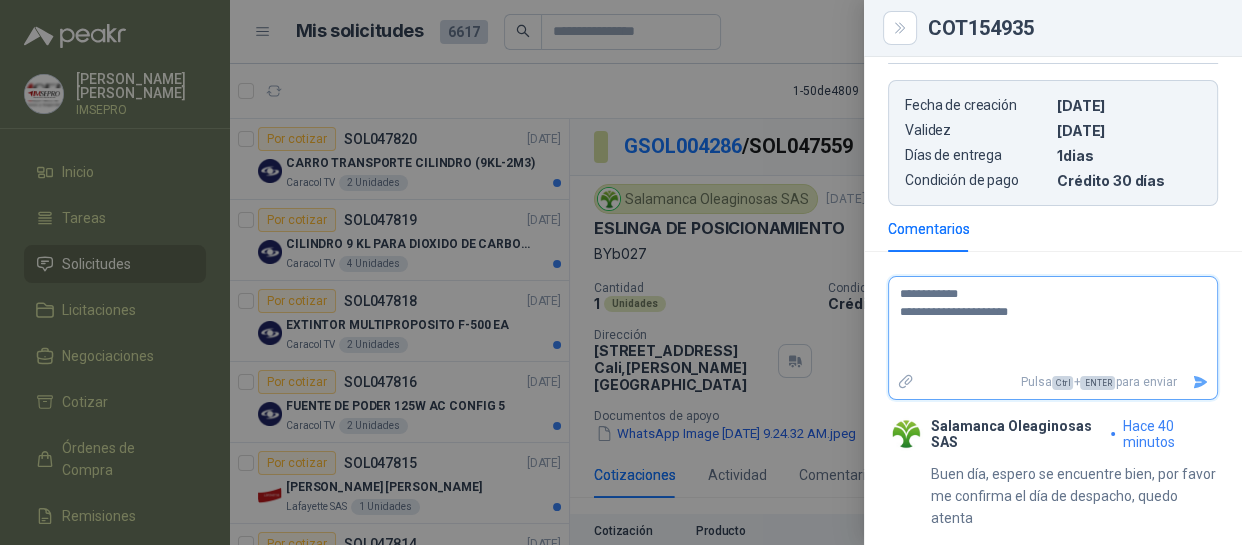 type on "**********" 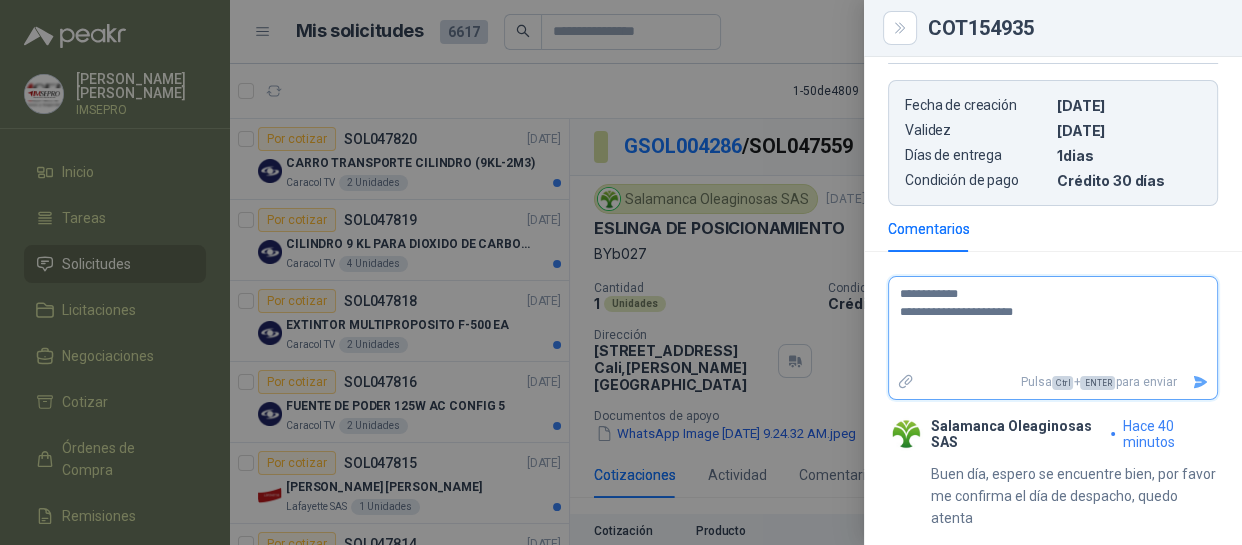 type on "**********" 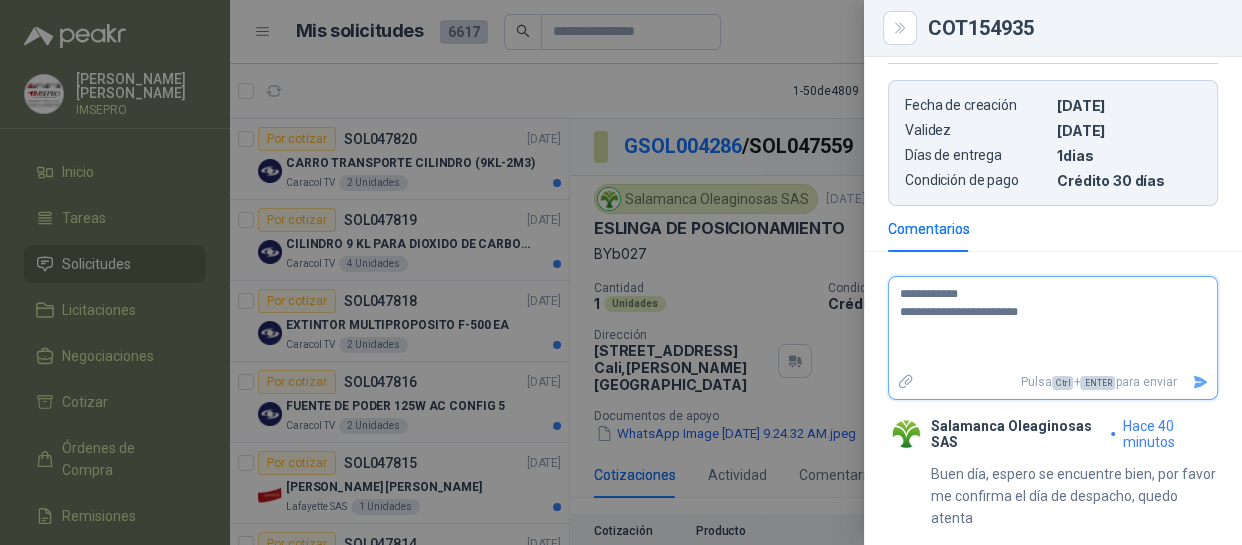 type on "**********" 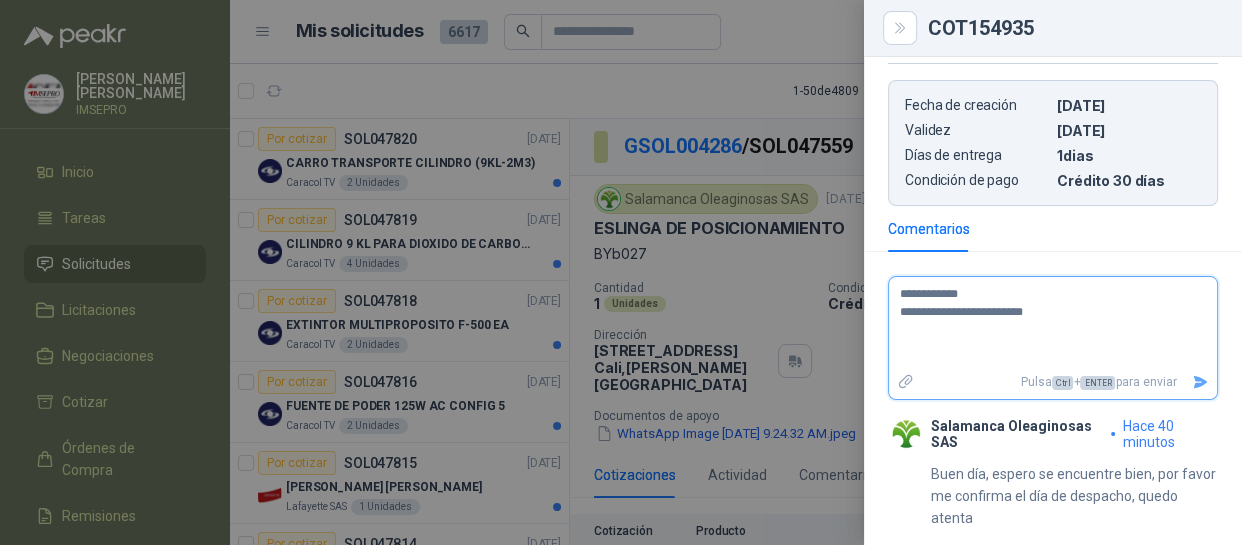 type on "**********" 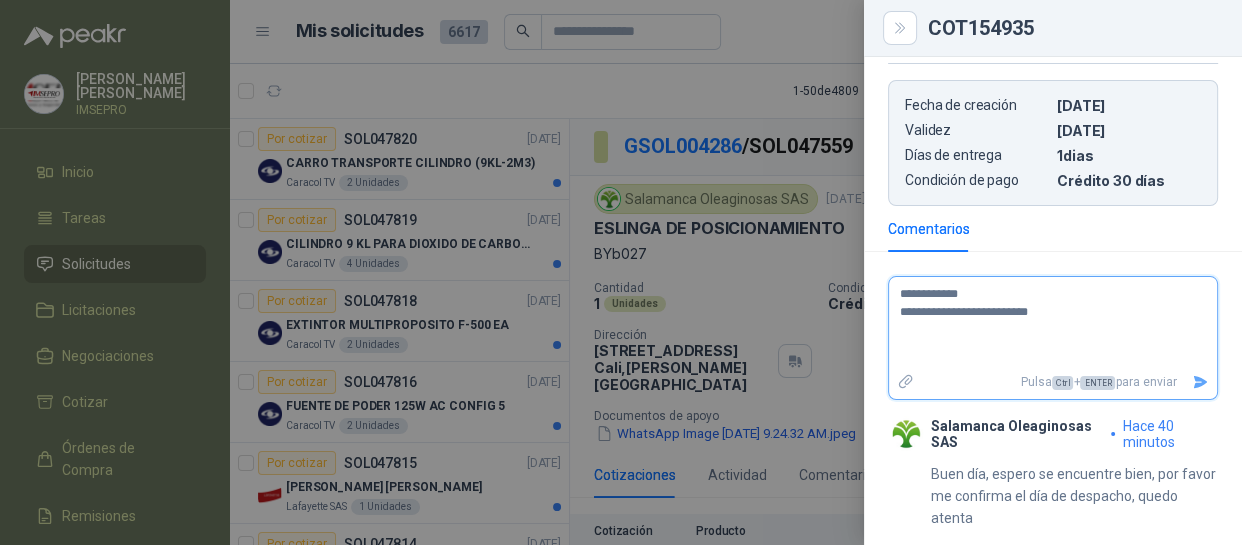type on "**********" 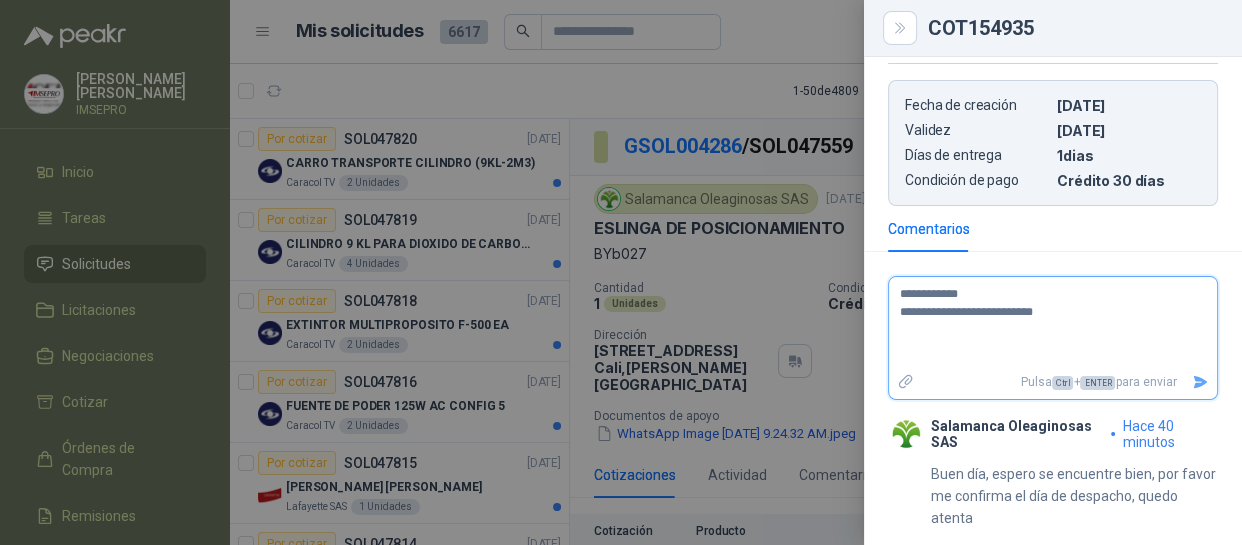 type on "**********" 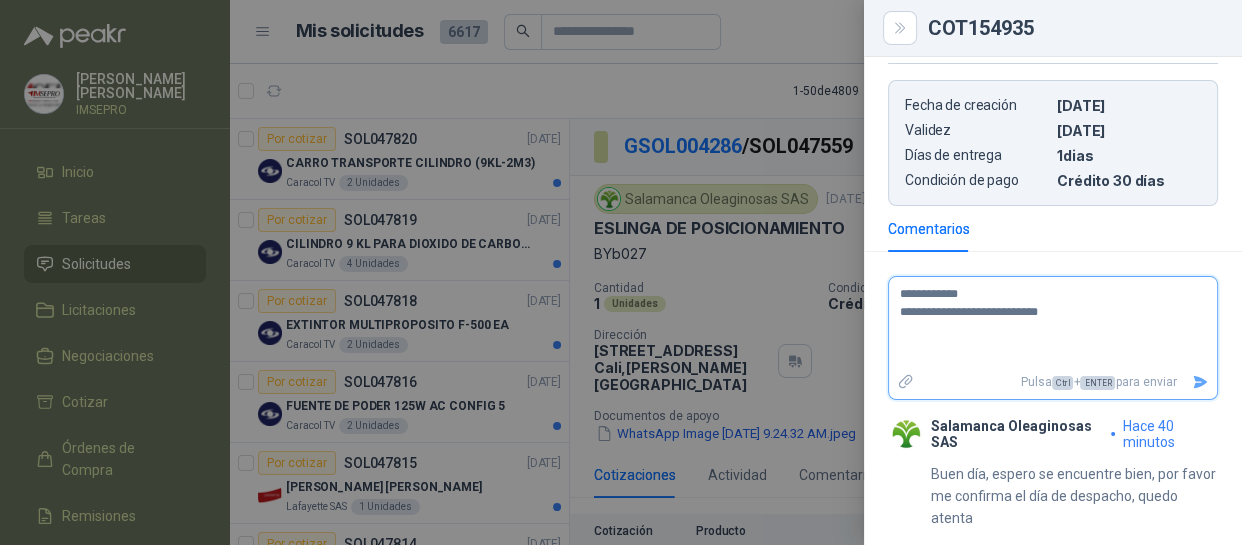 type on "**********" 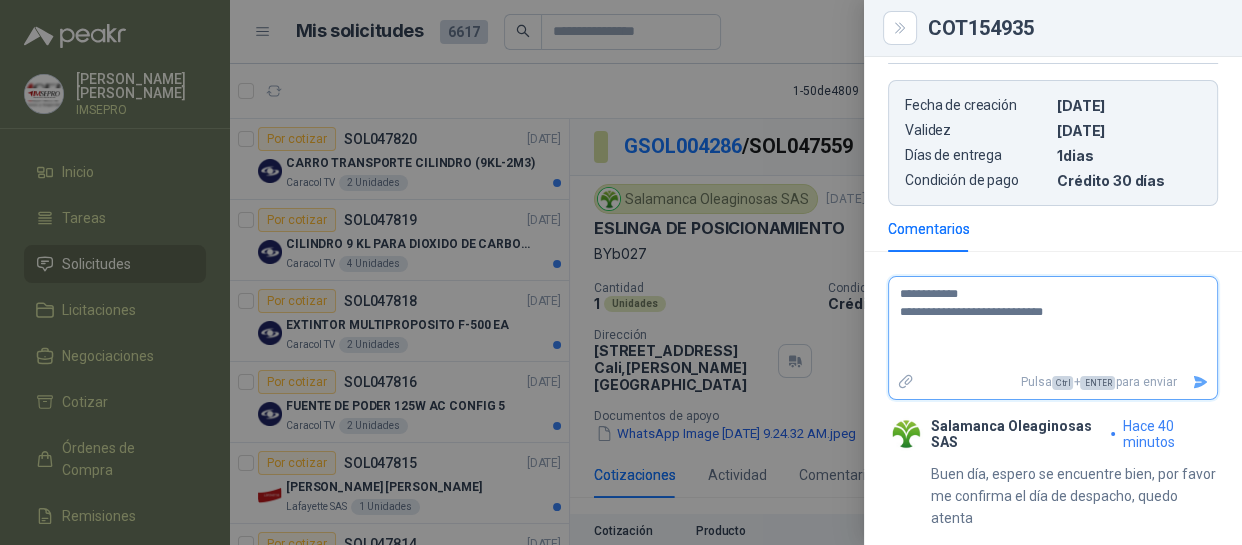 type on "**********" 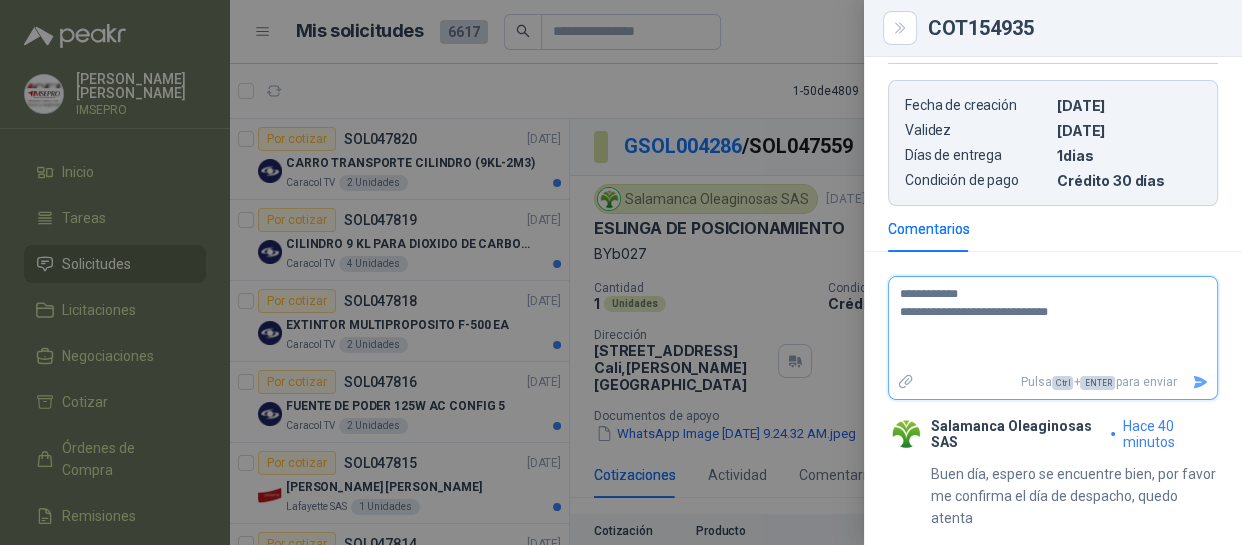 type on "**********" 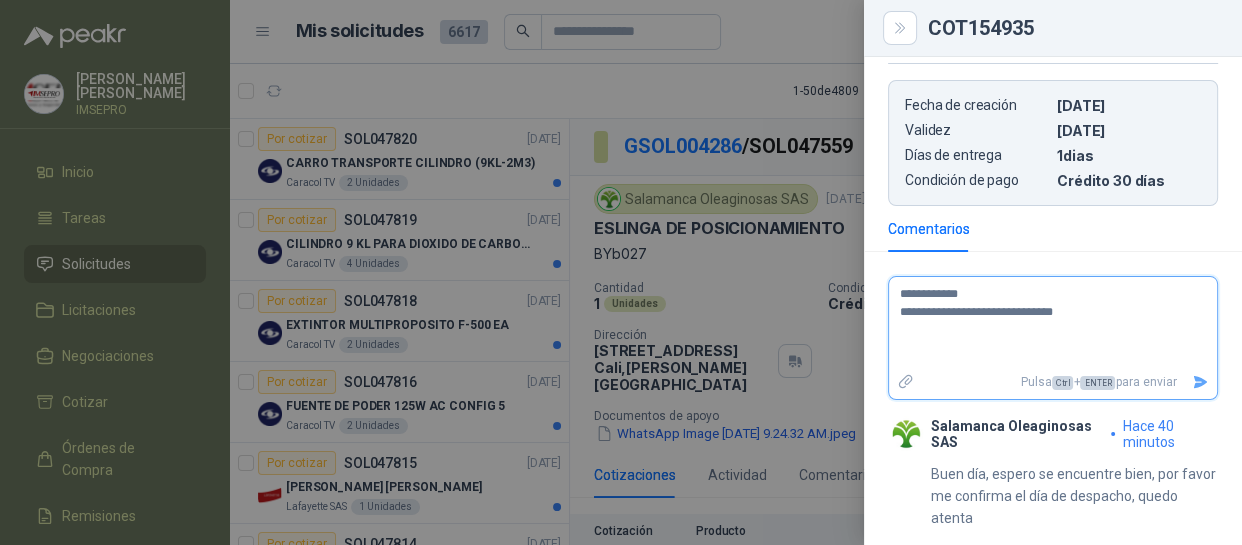 type on "**********" 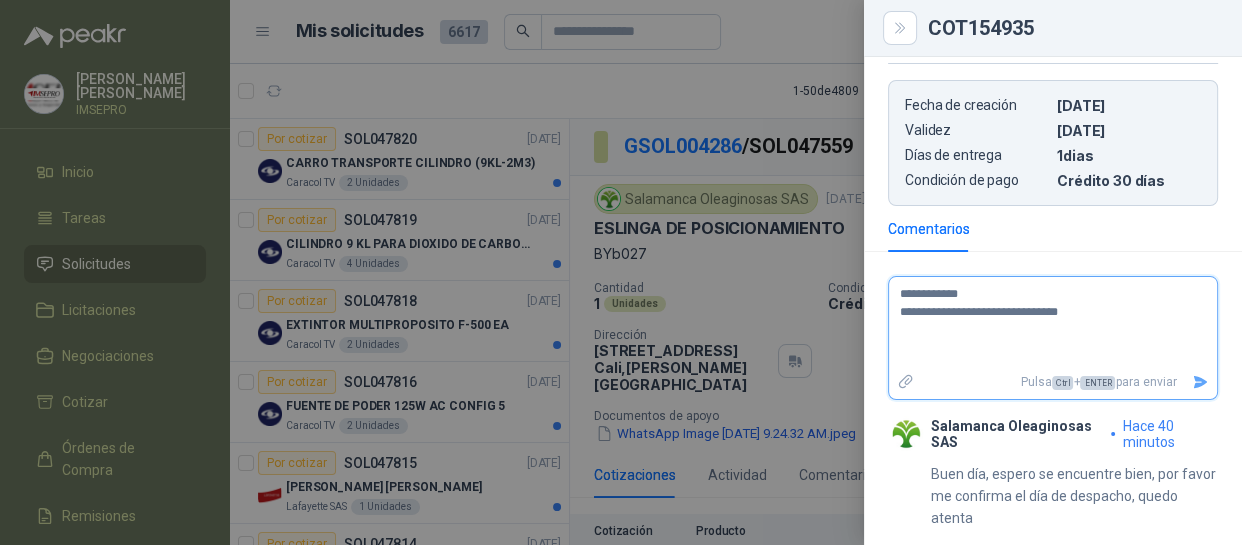 type 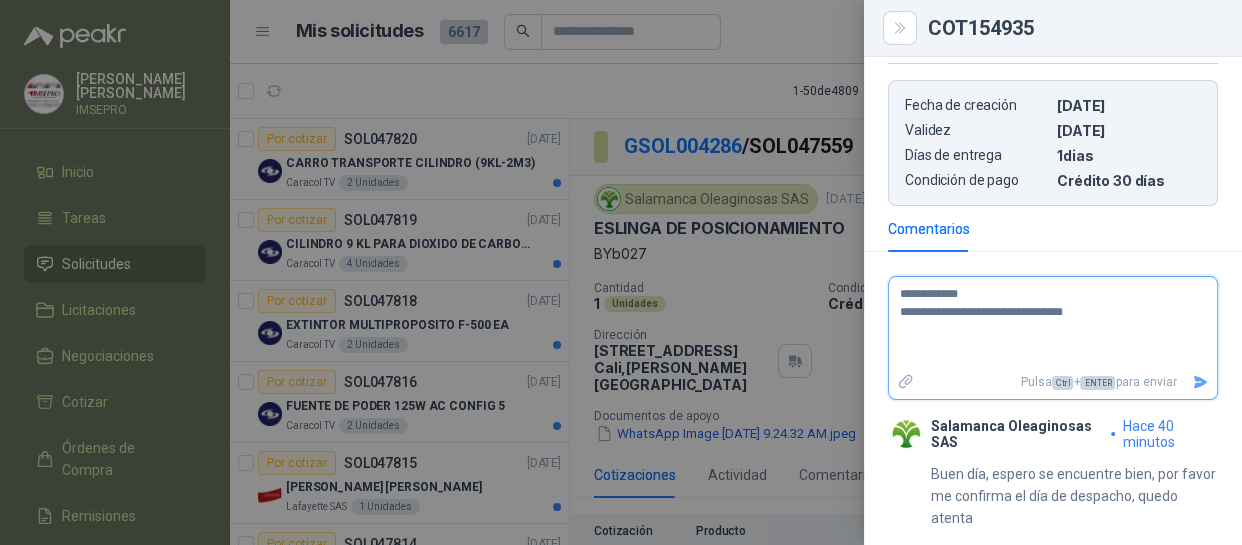 type on "**********" 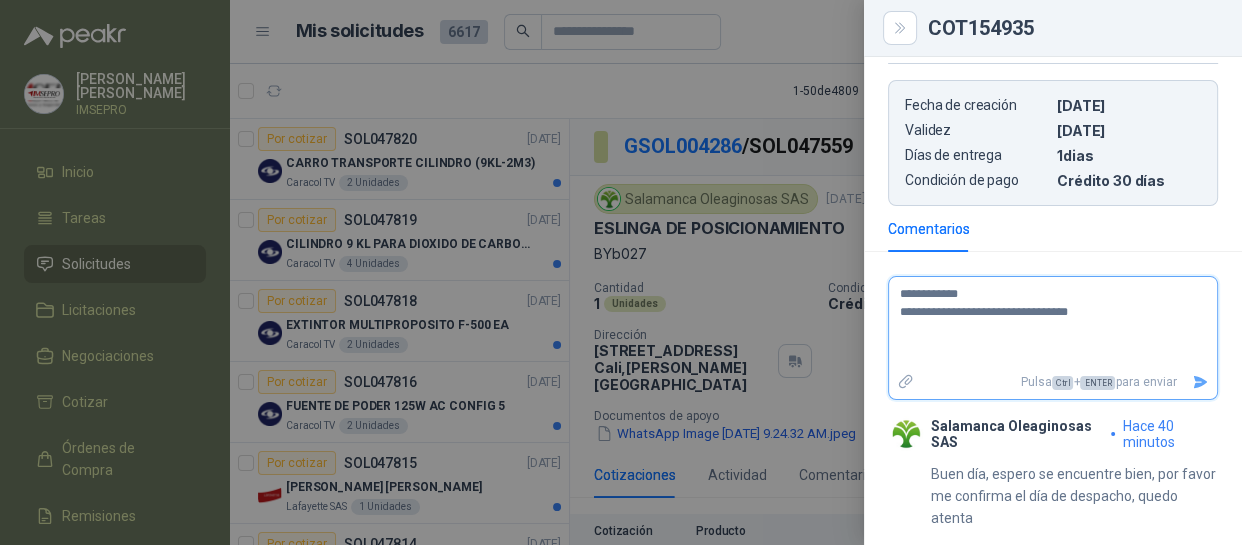 type on "**********" 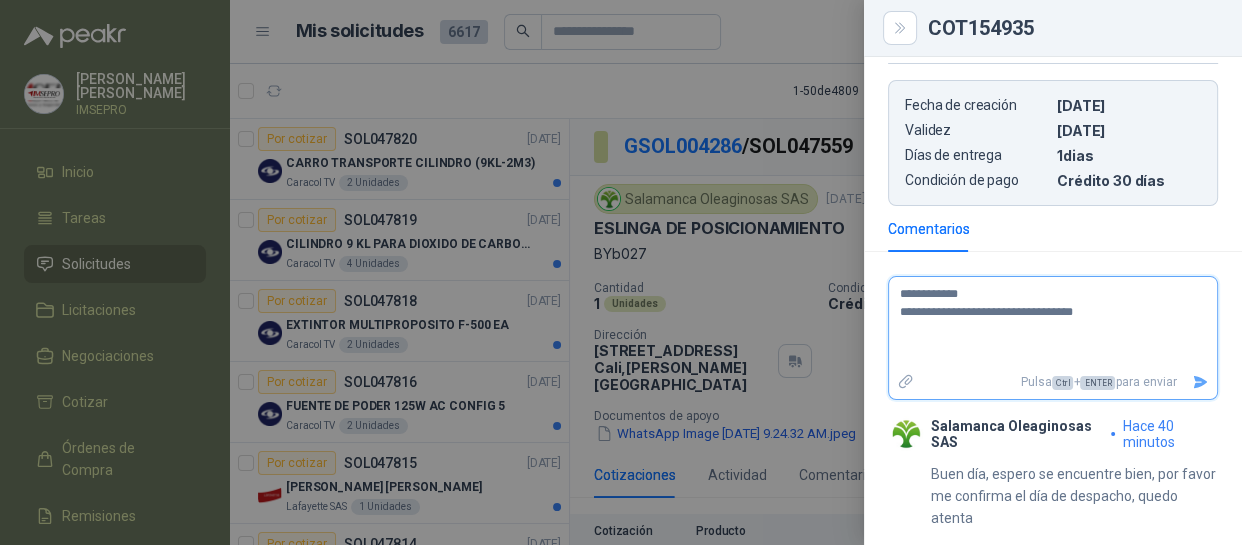 type on "**********" 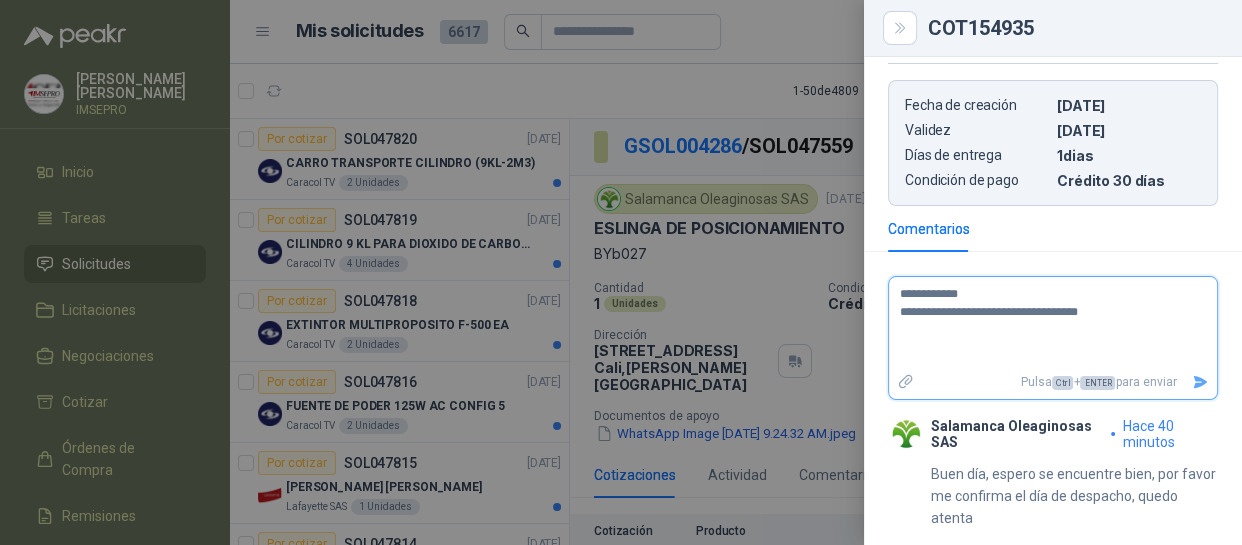 type on "**********" 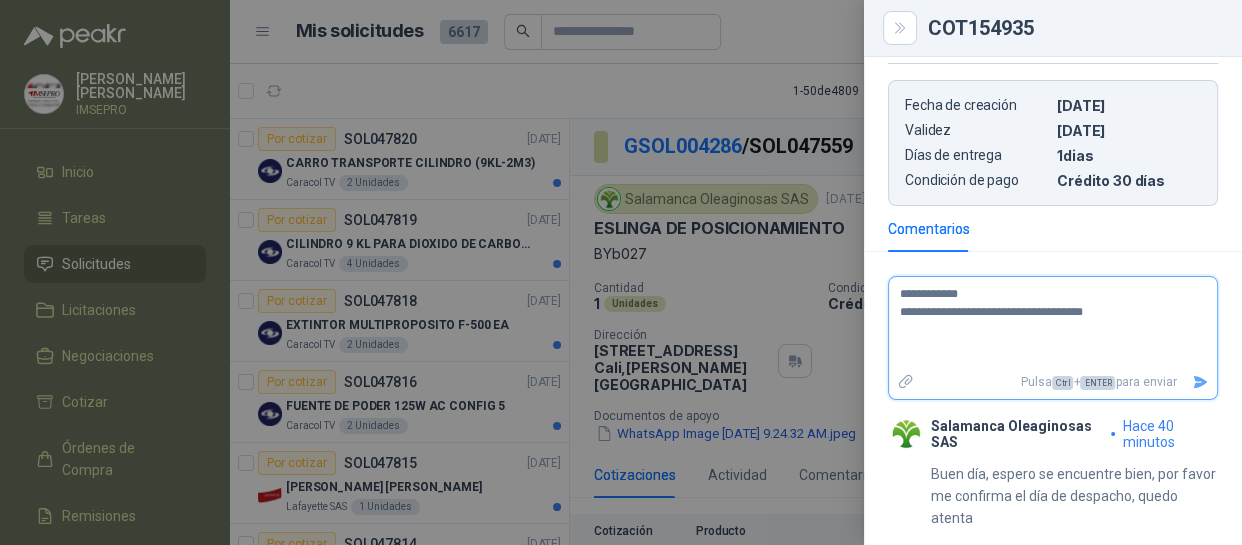type on "**********" 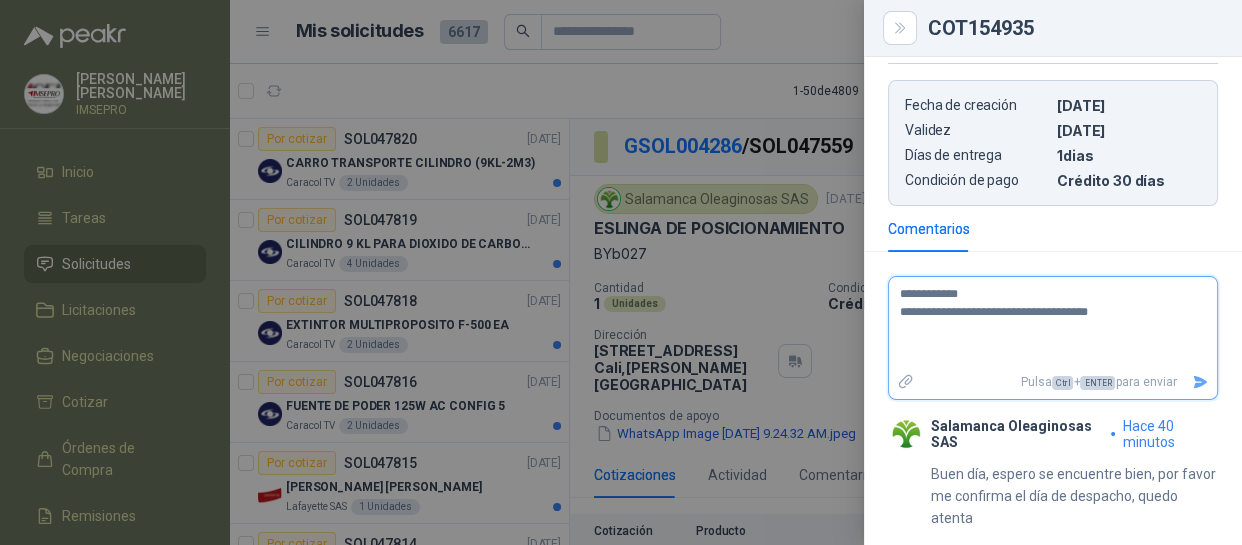 type on "**********" 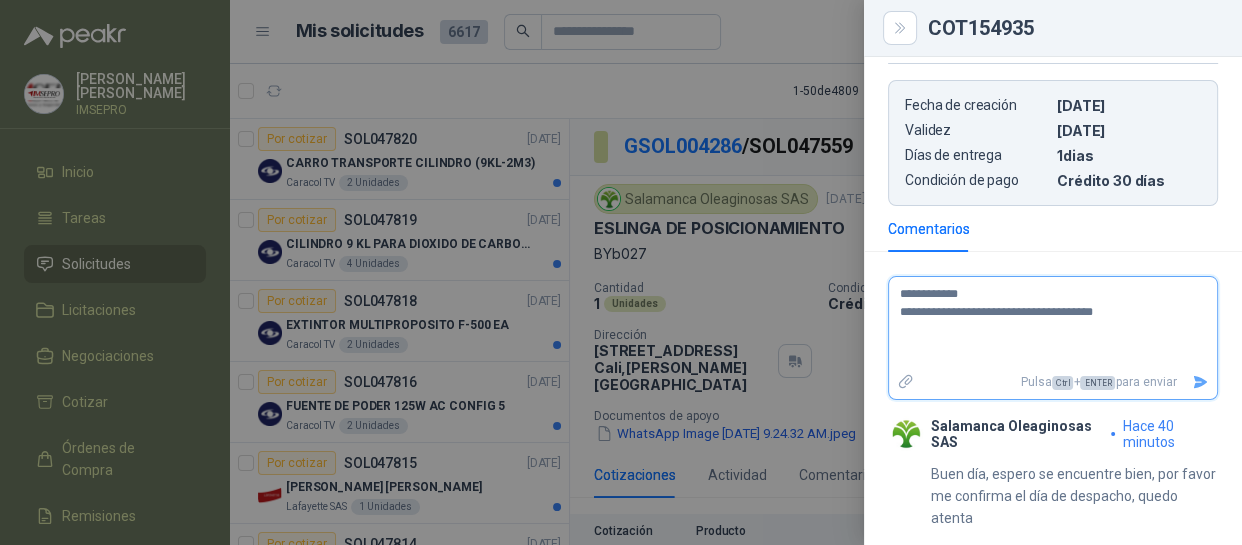 type on "**********" 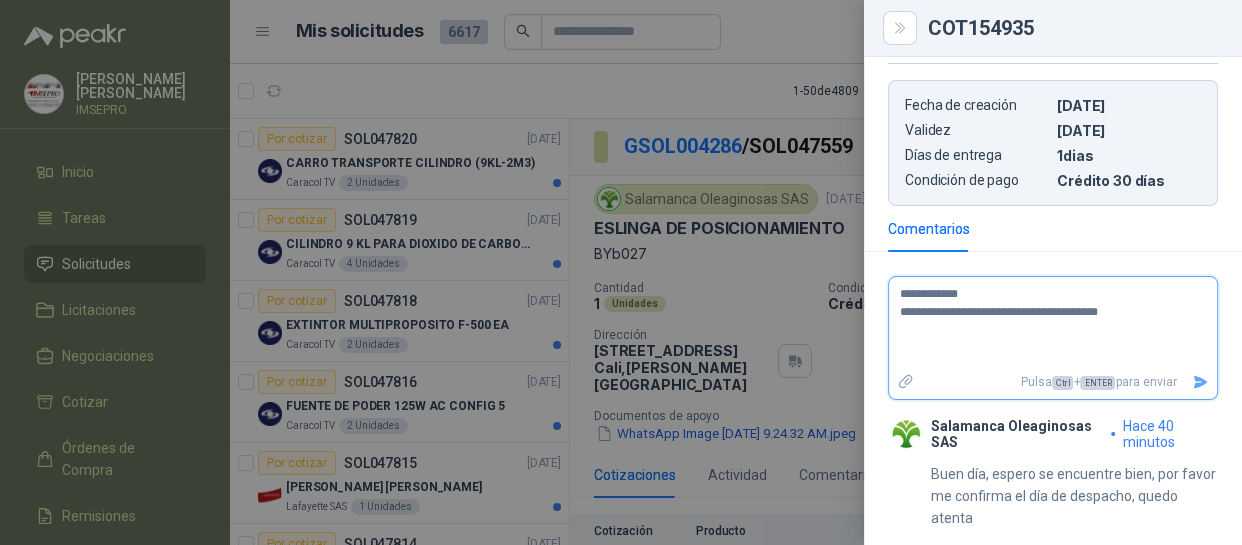 type on "**********" 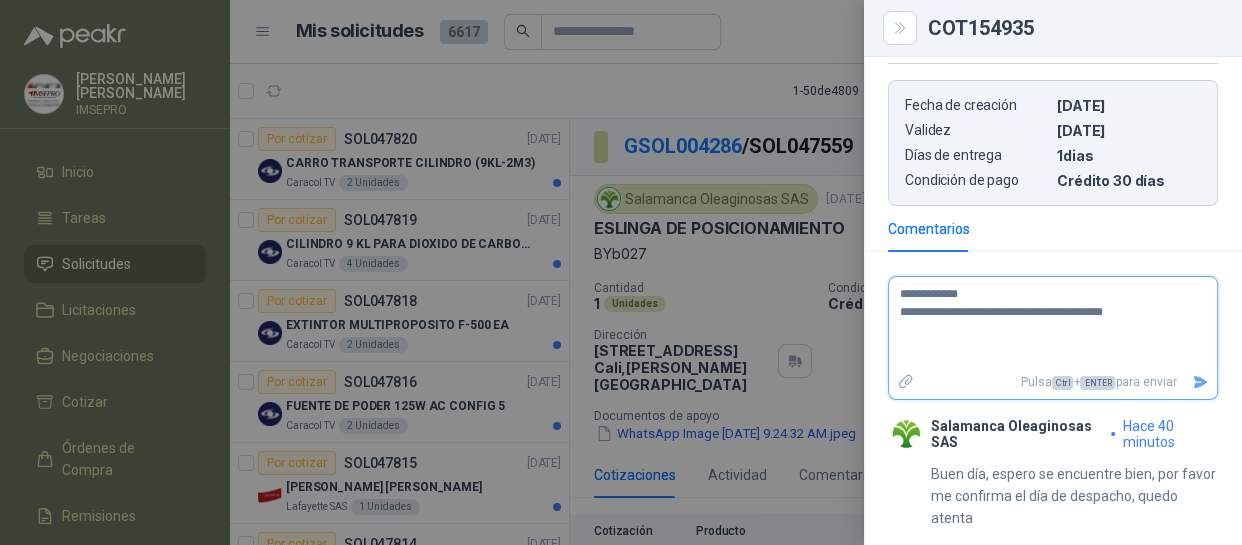 type on "**********" 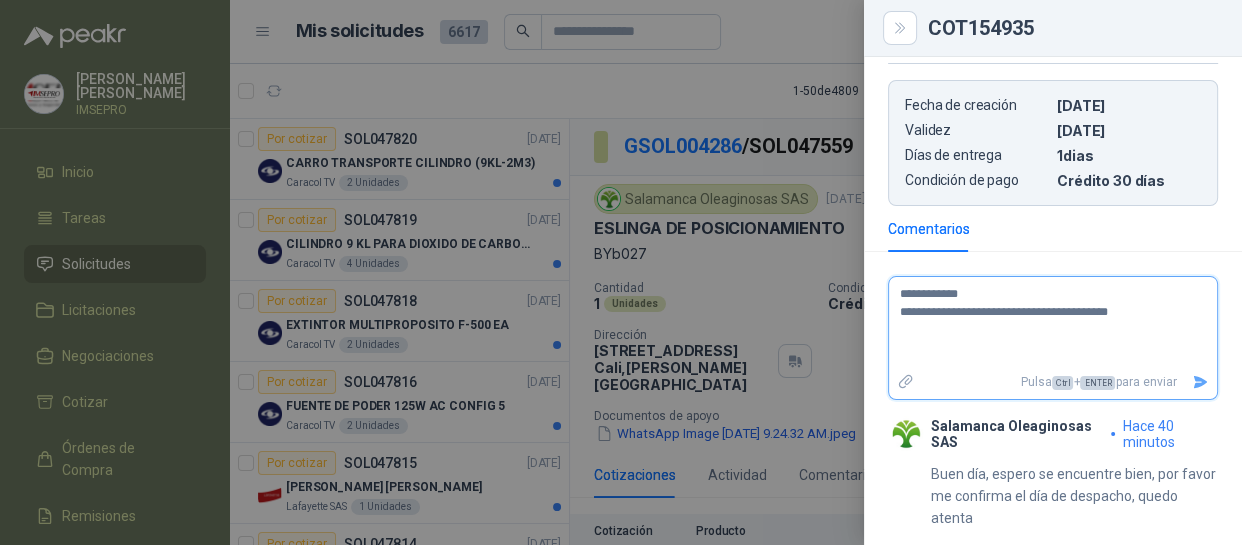 type on "**********" 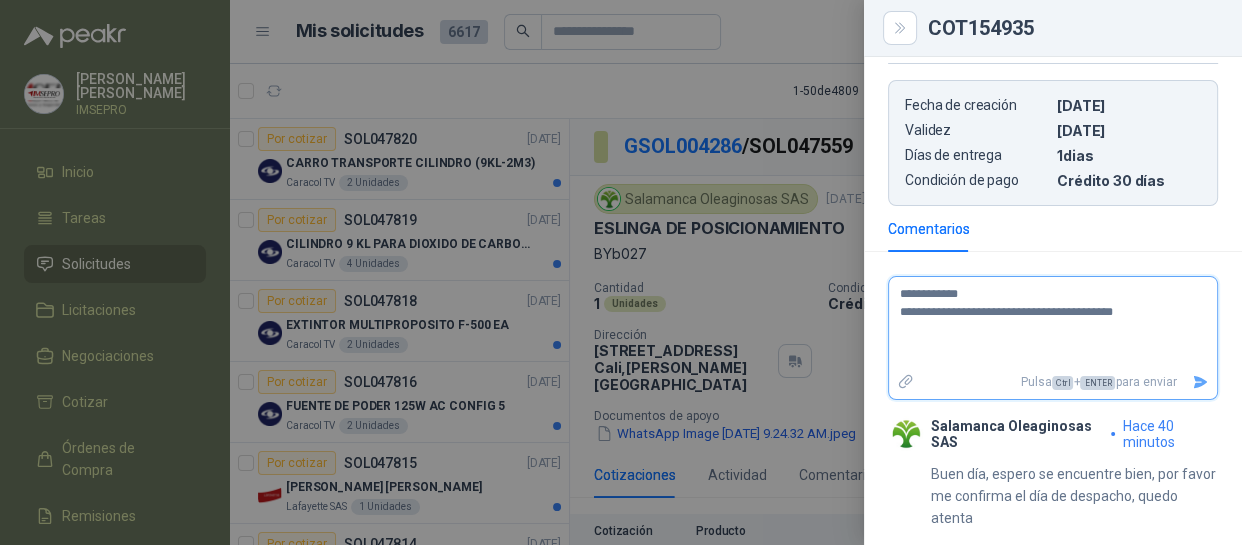 type on "**********" 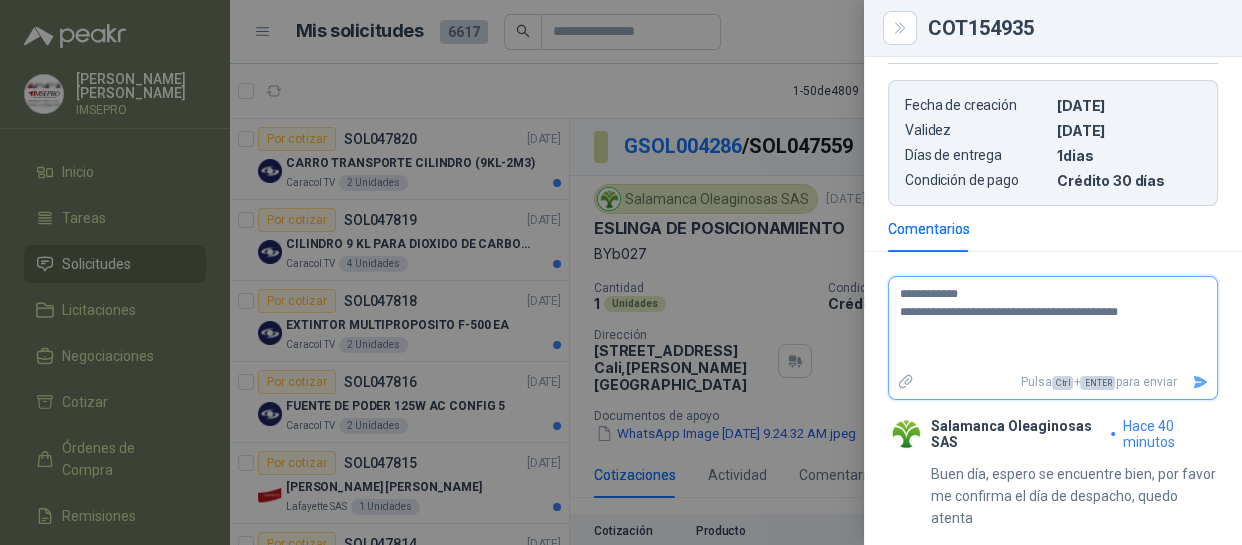 type on "**********" 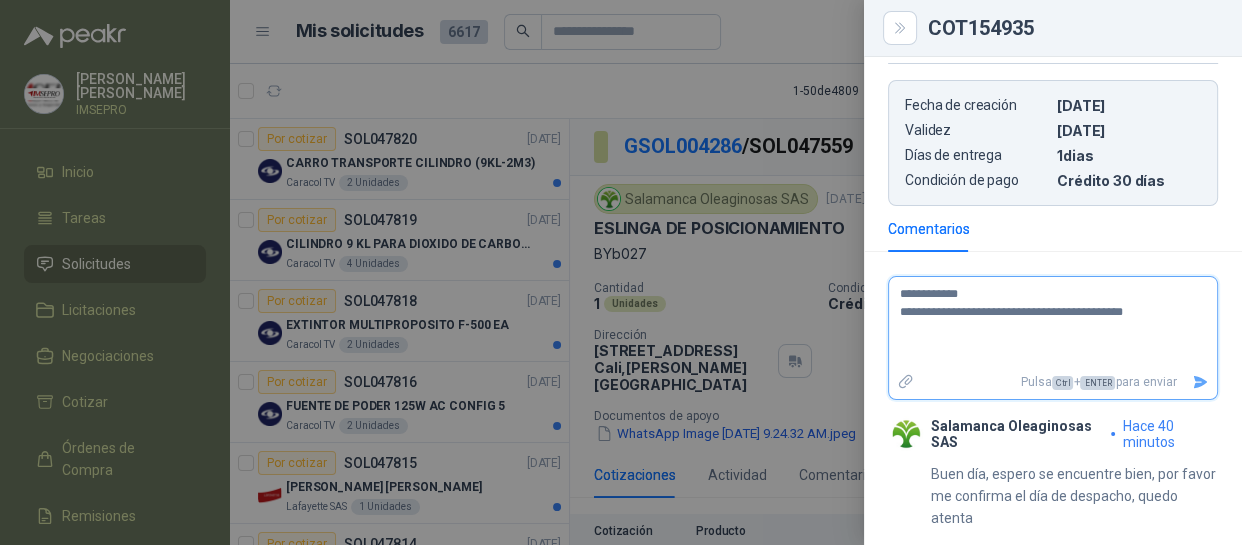 type on "**********" 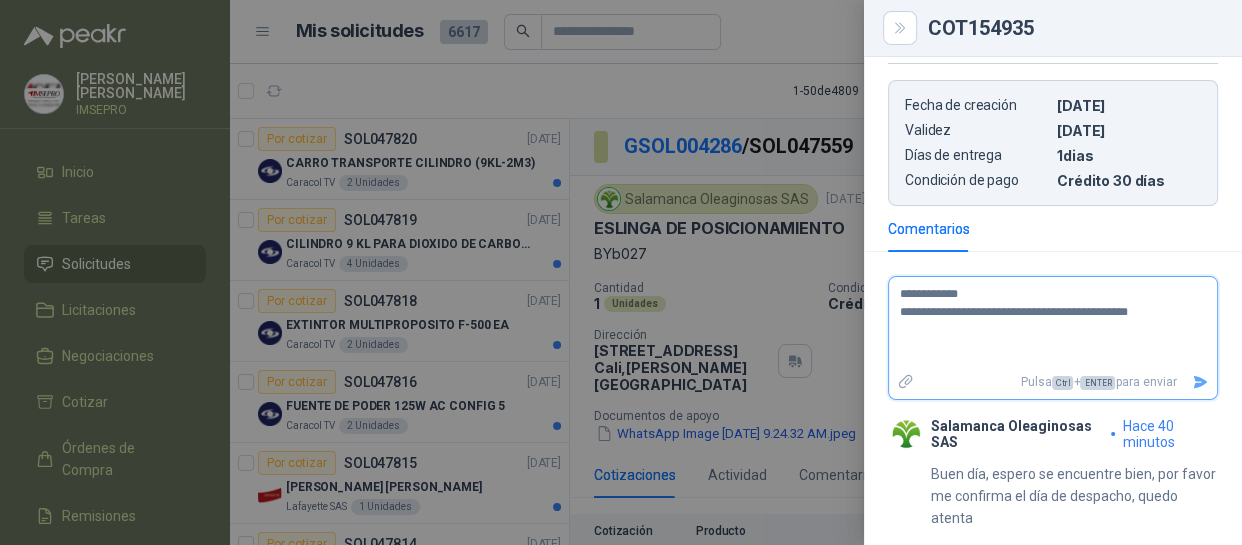 type on "**********" 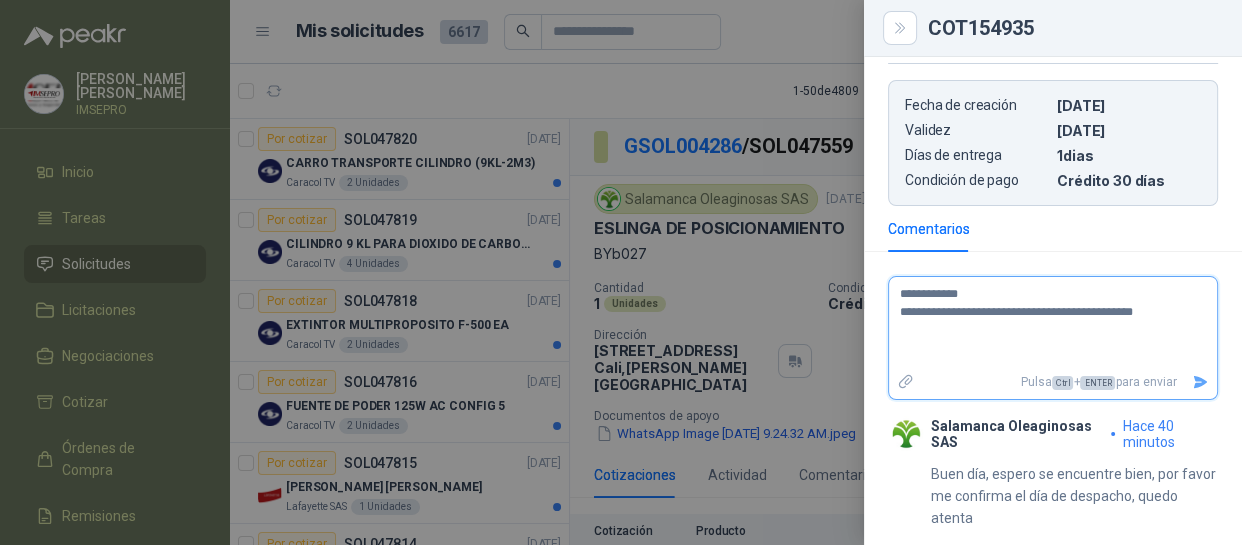 type on "**********" 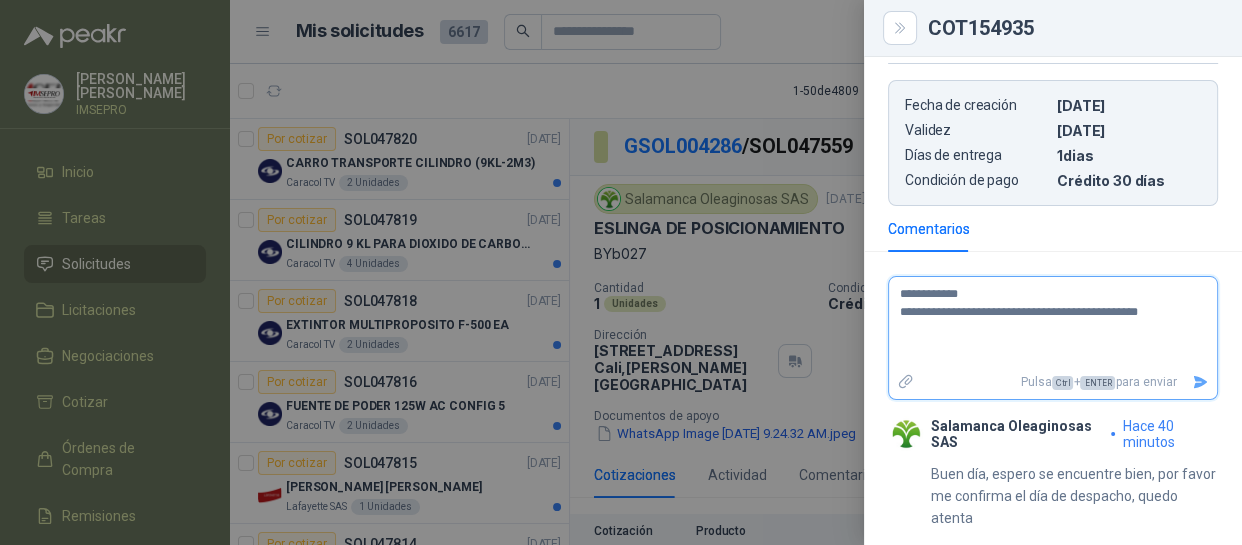type on "**********" 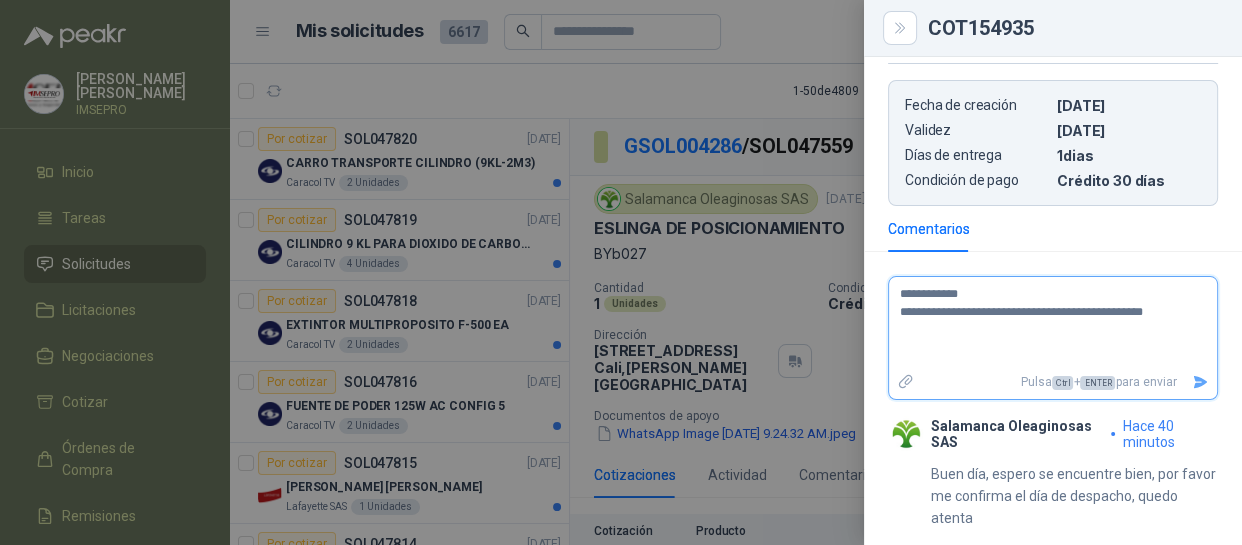 type on "**********" 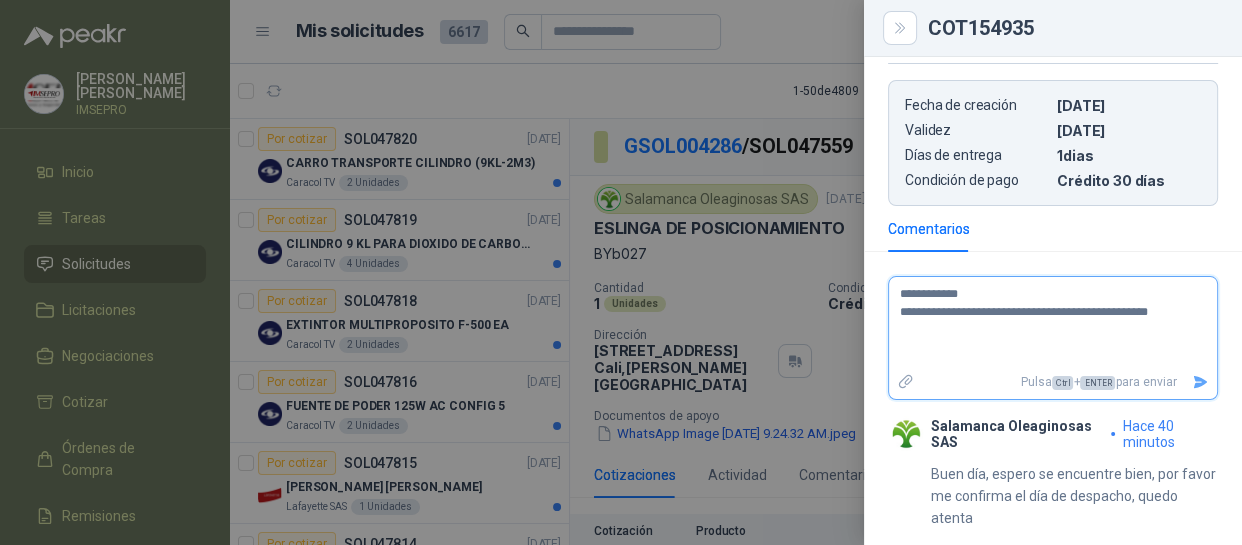type on "**********" 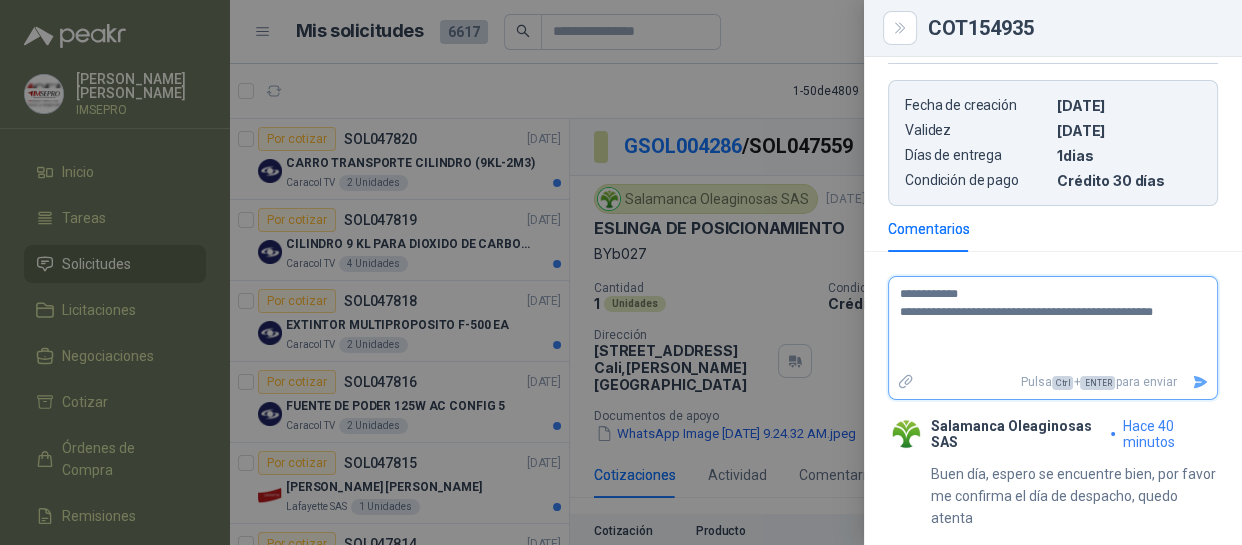 type on "**********" 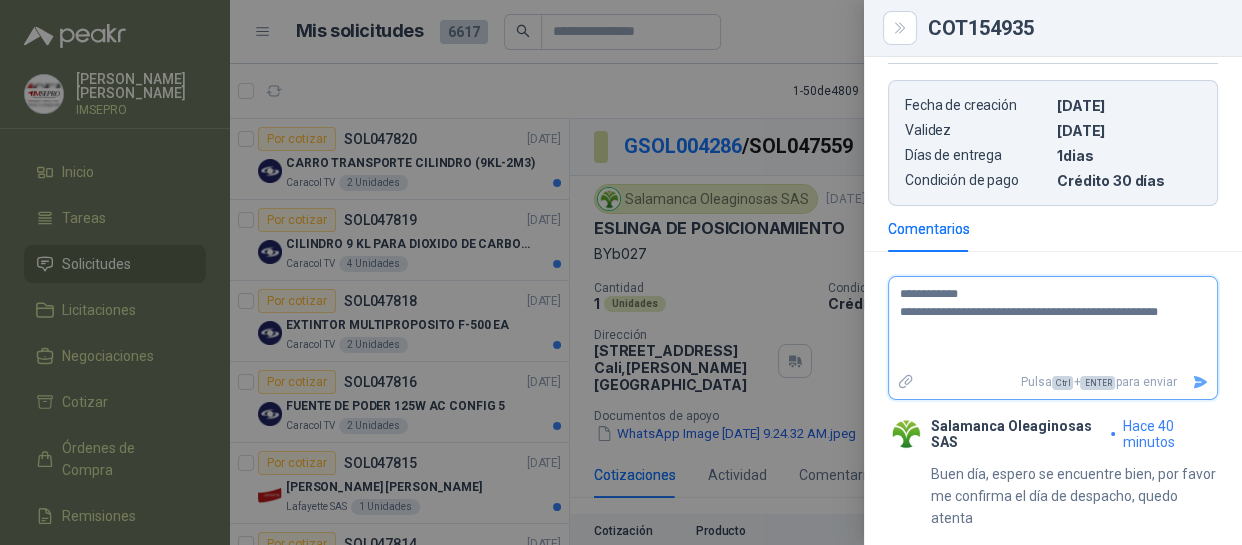 type on "**********" 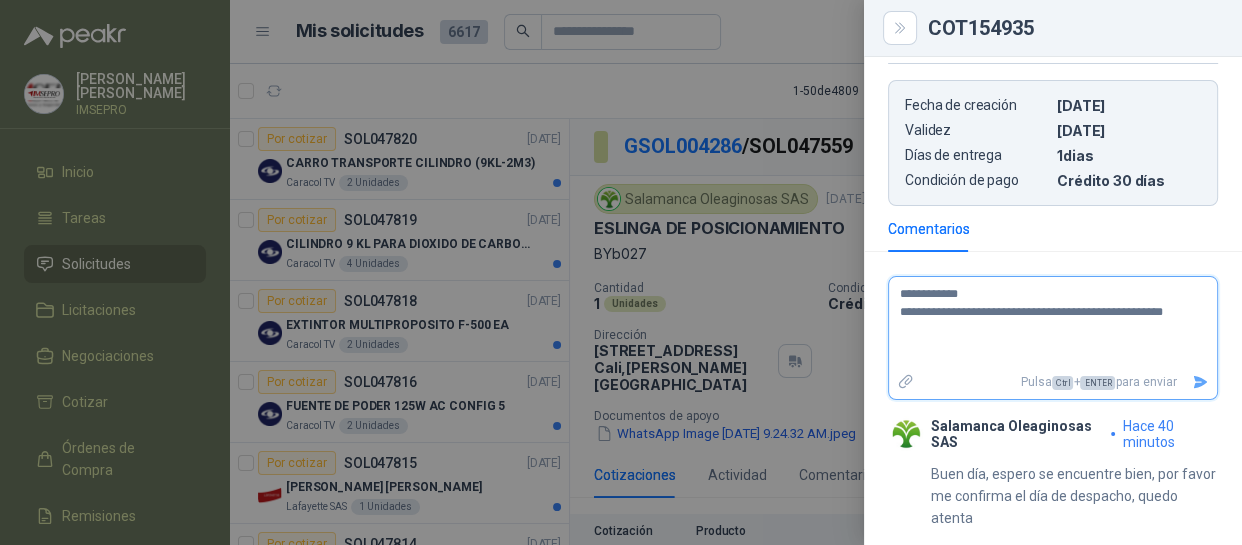 type on "**********" 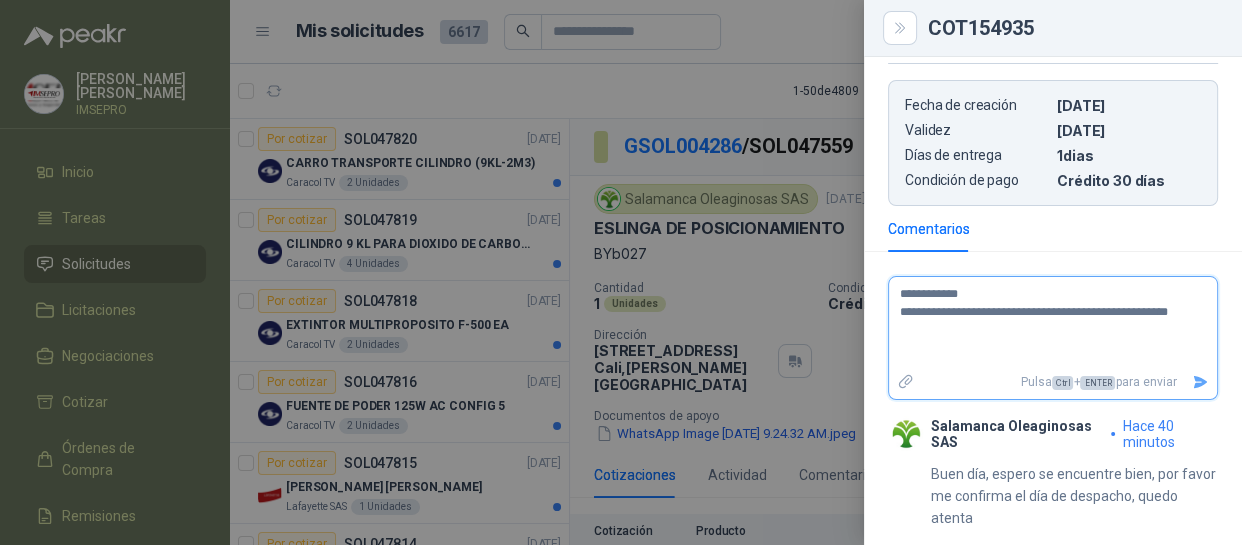 type on "**********" 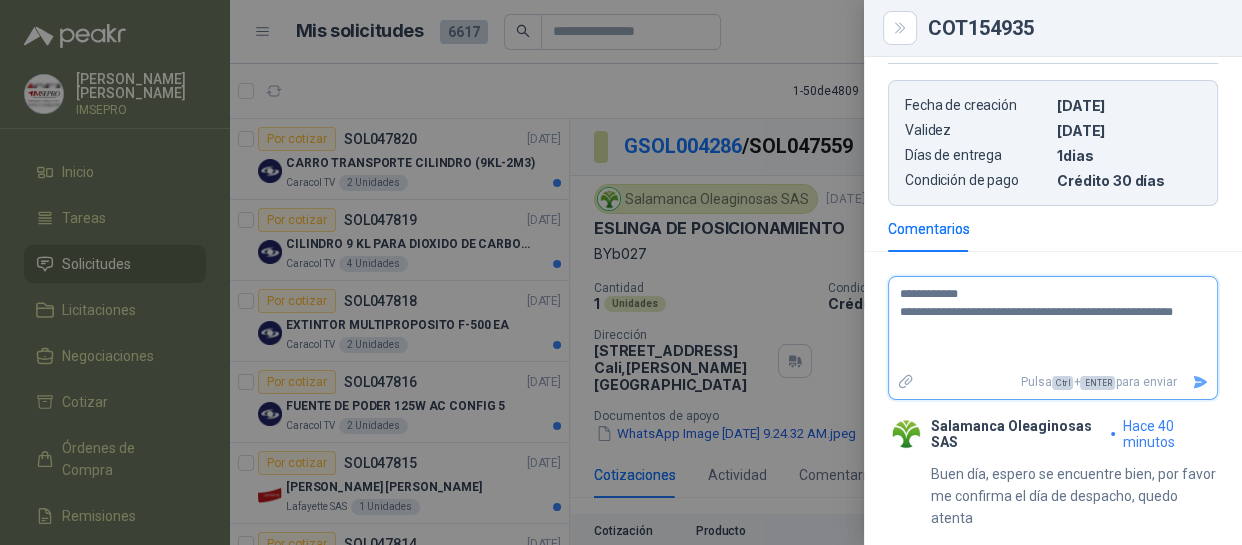 type on "**********" 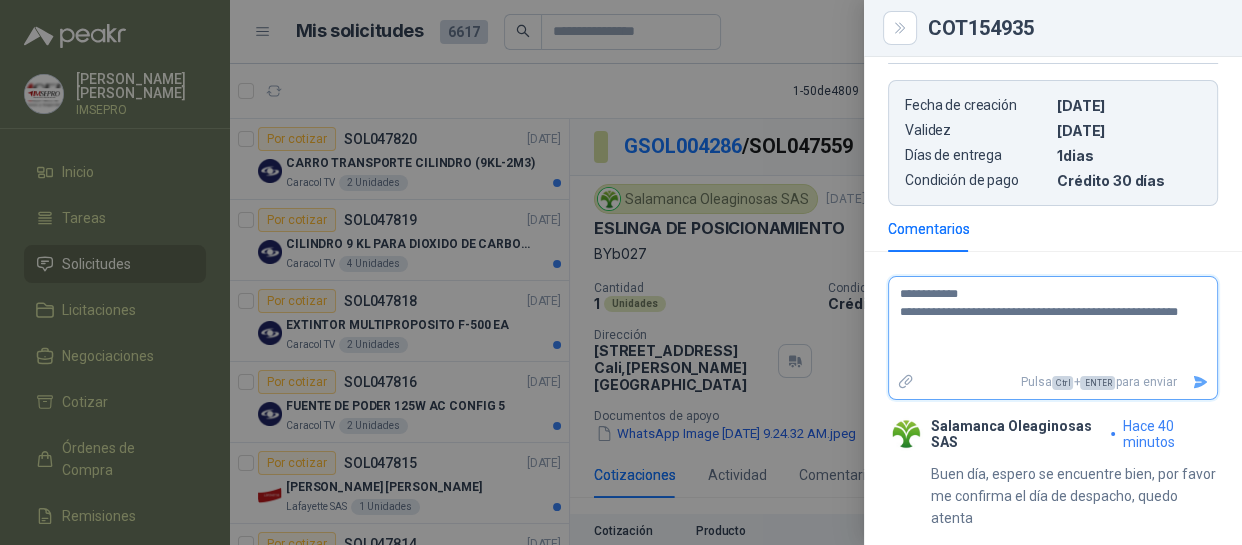type on "**********" 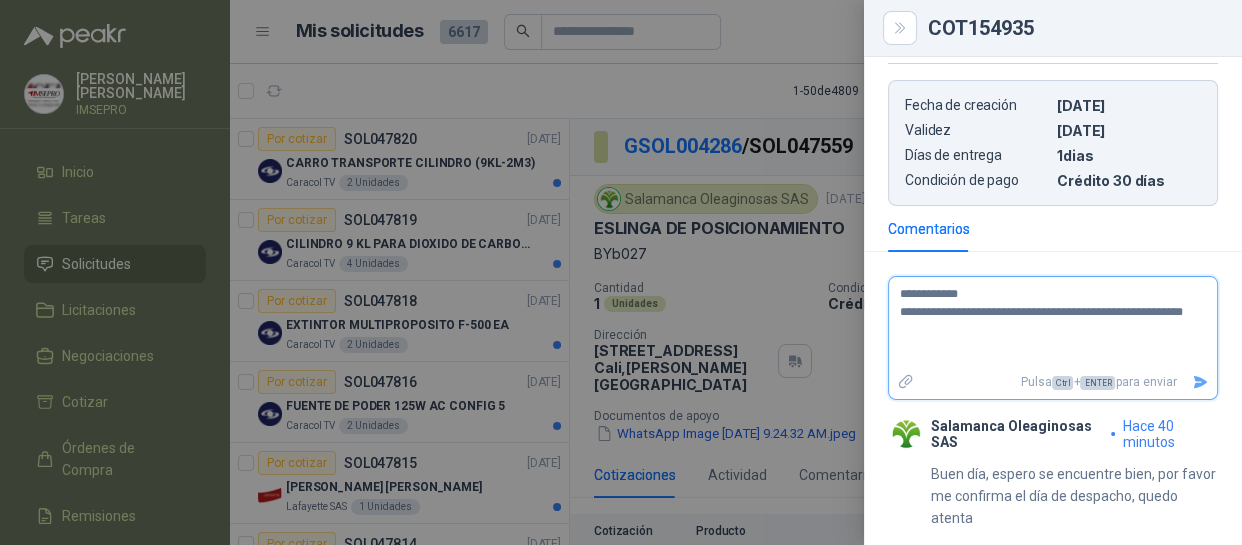 type on "**********" 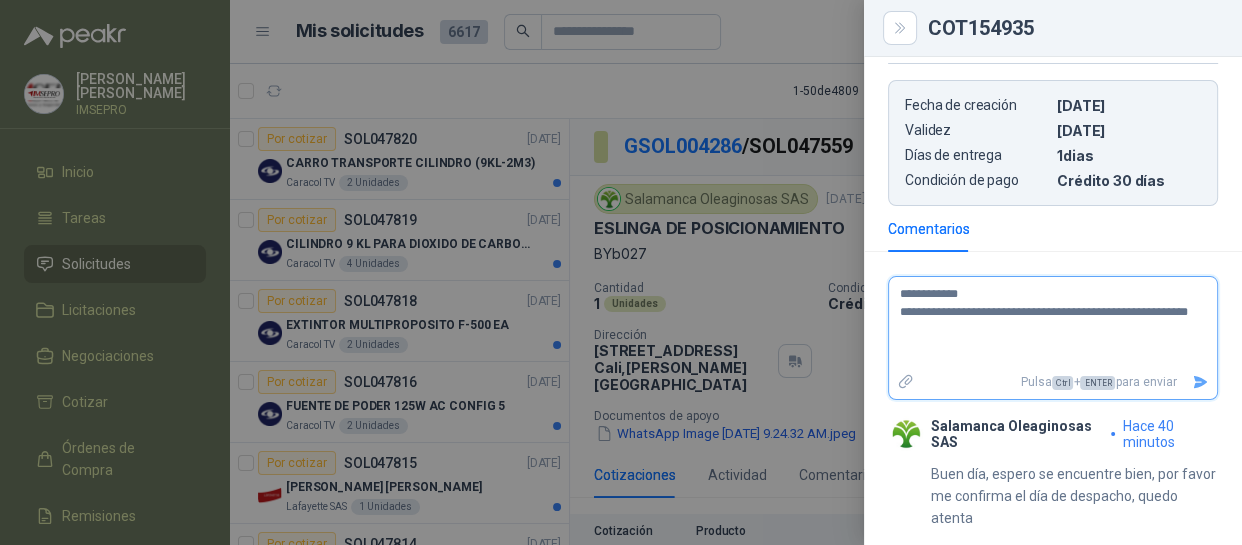 type on "**********" 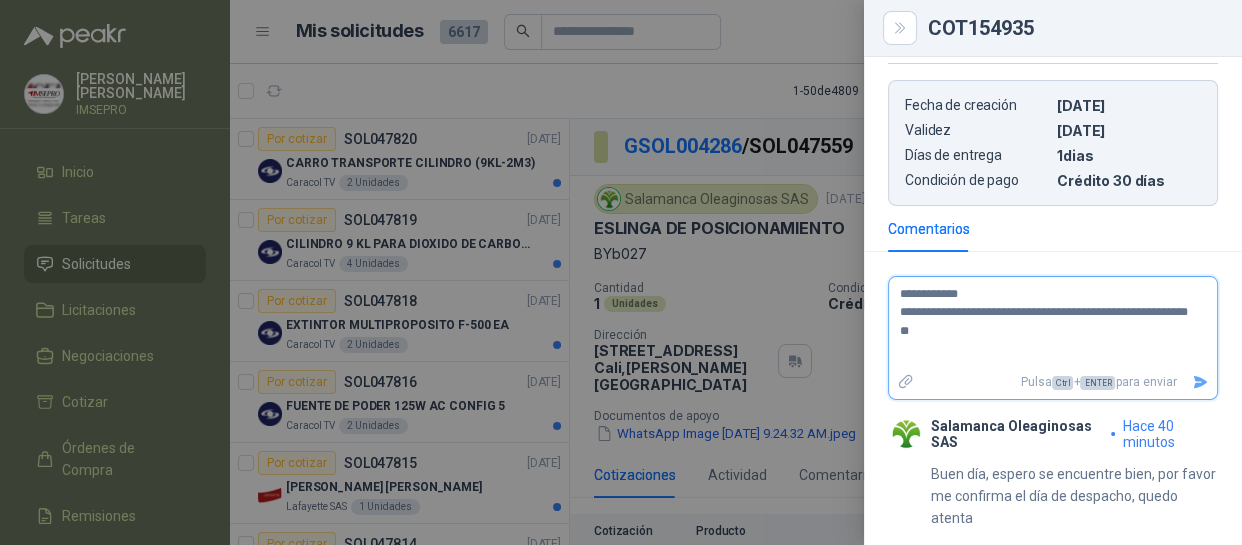 type 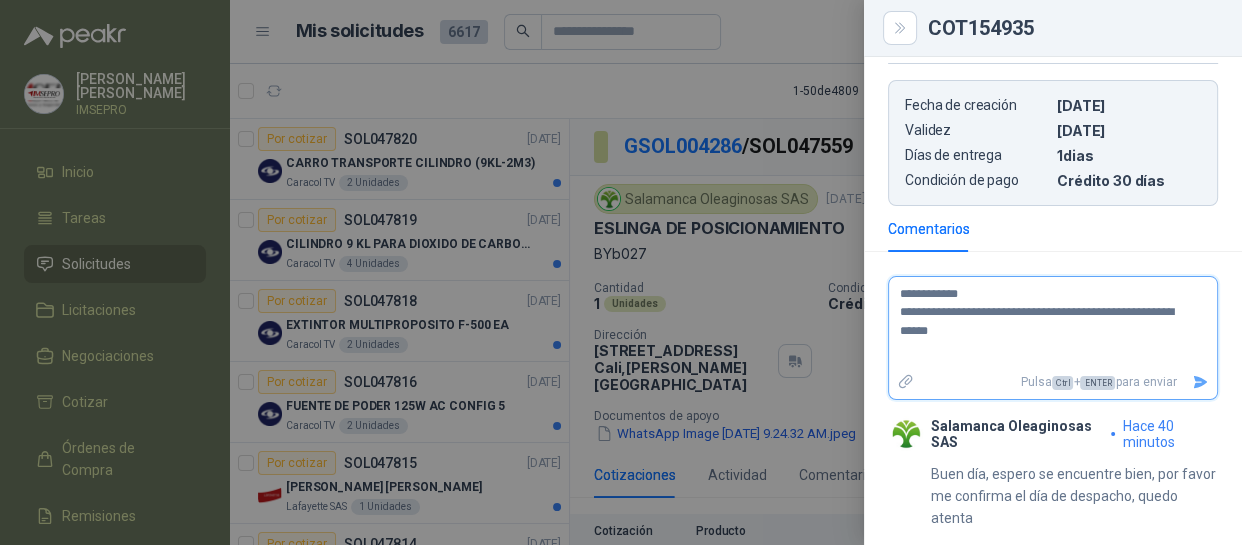 type on "**********" 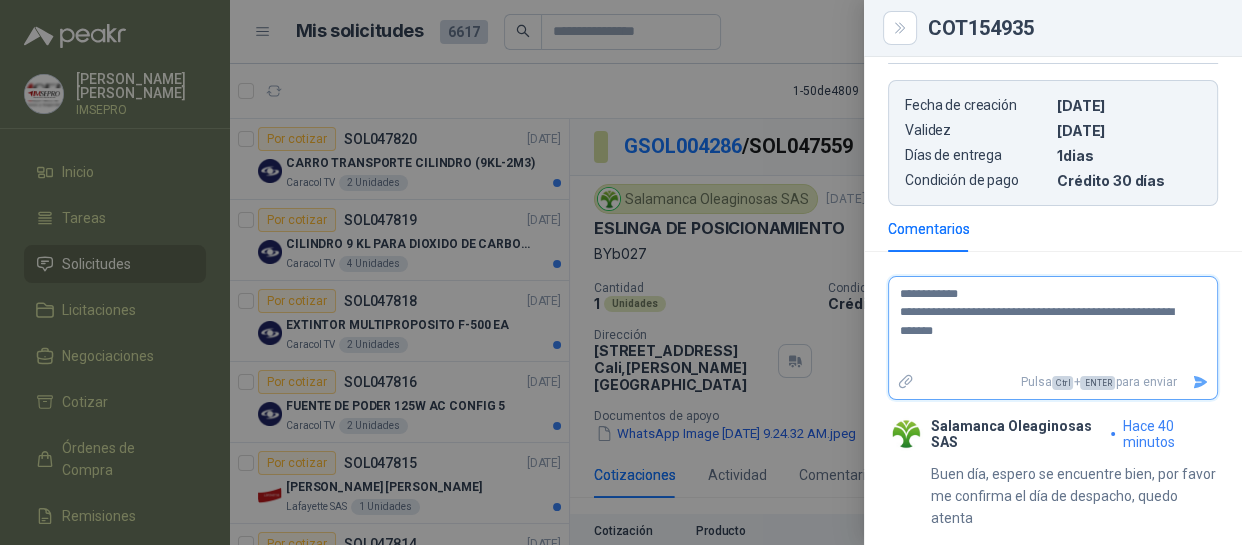 type on "**********" 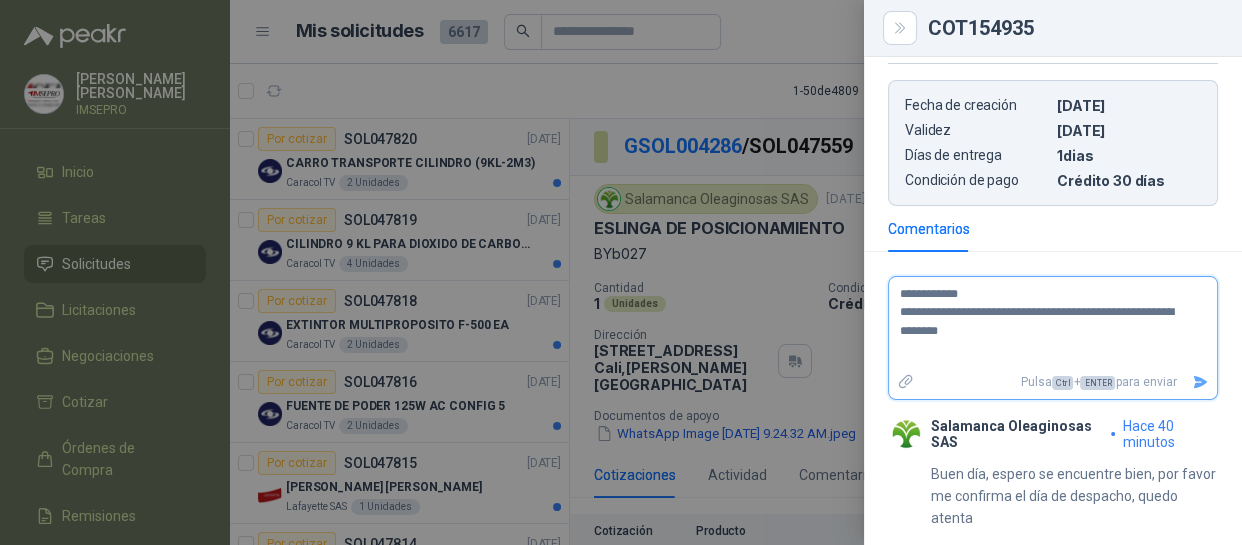 type on "**********" 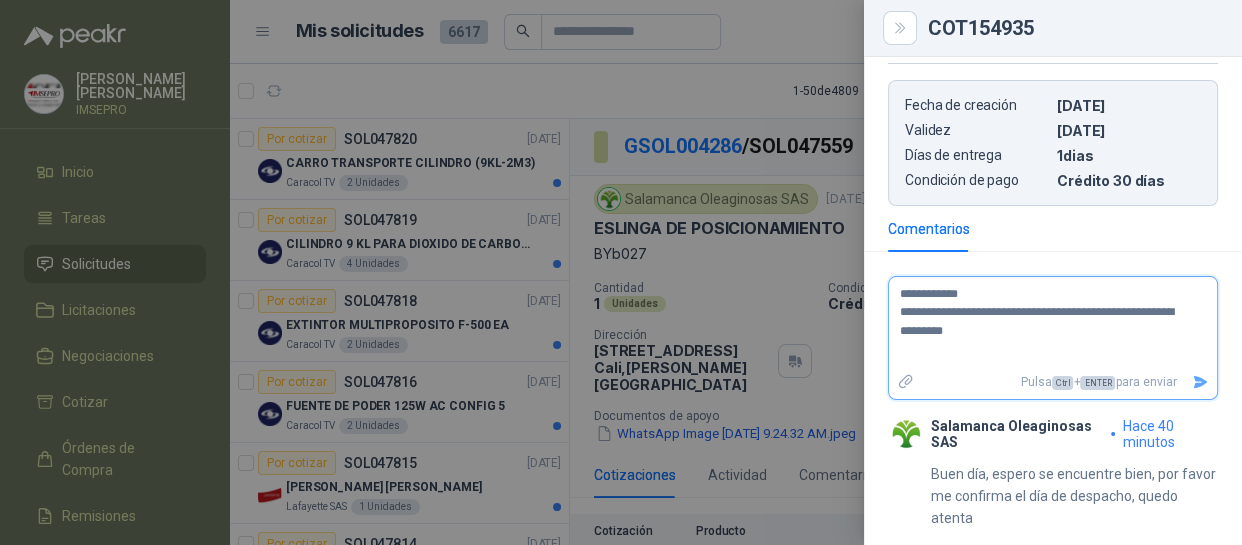 type on "**********" 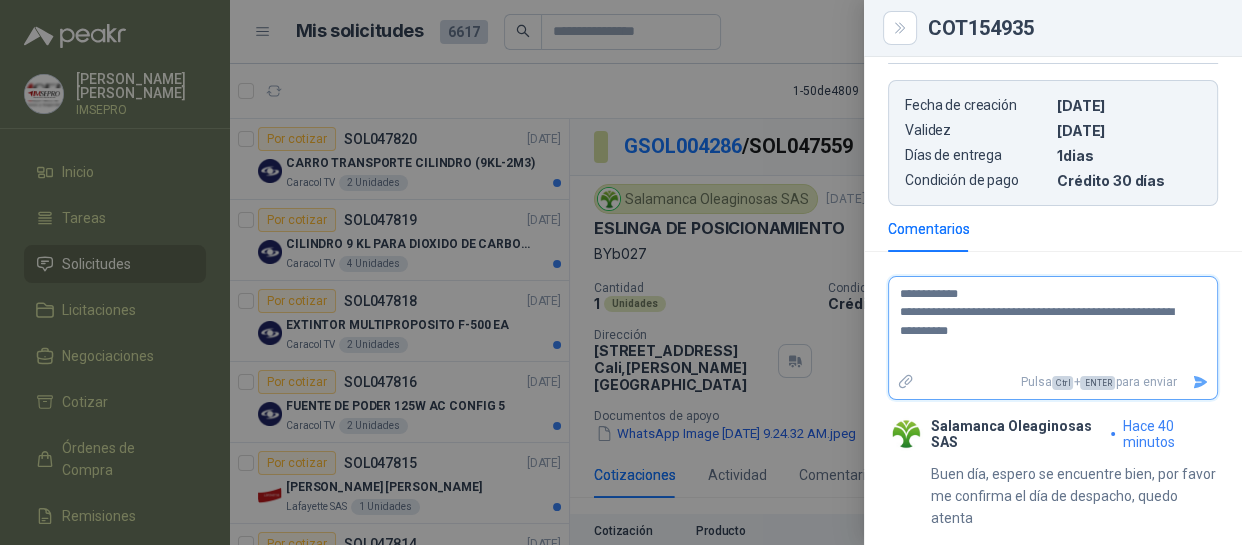 type on "**********" 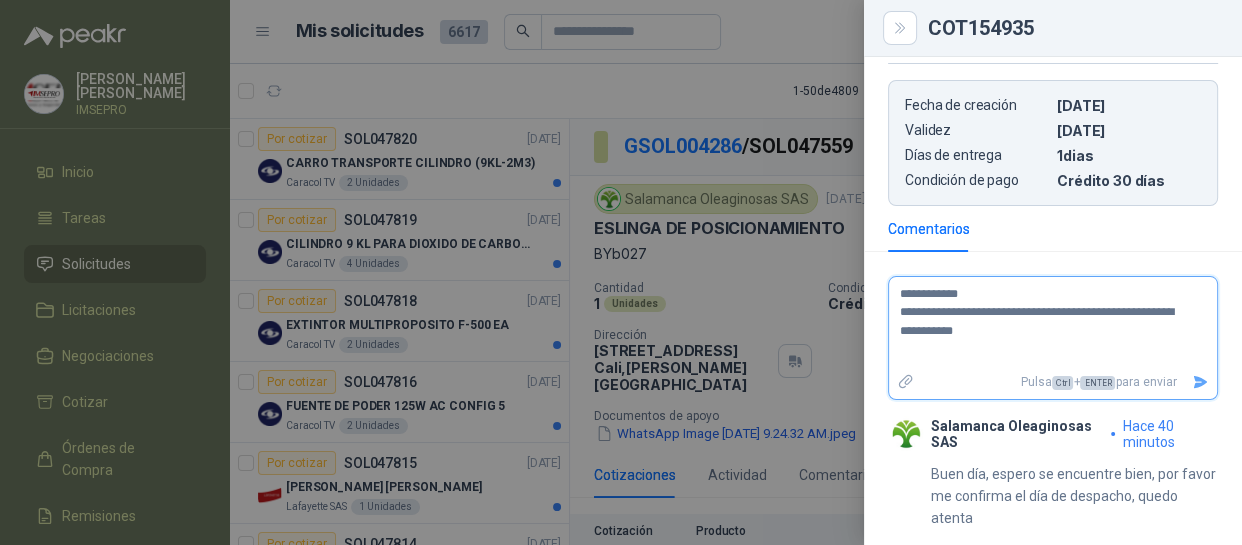 type on "**********" 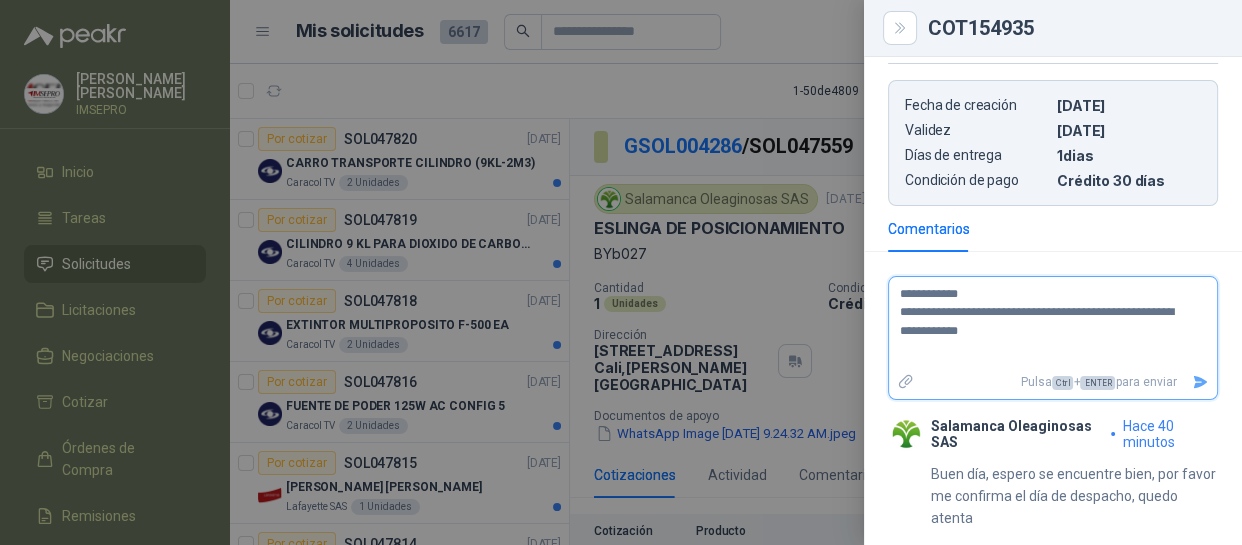 type on "**********" 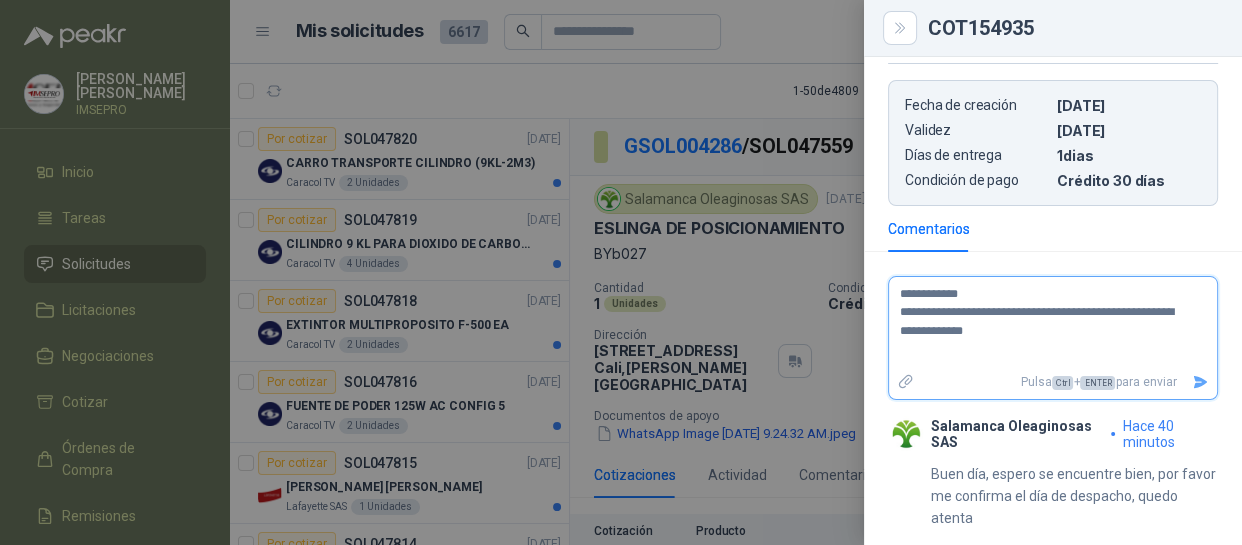 type on "**********" 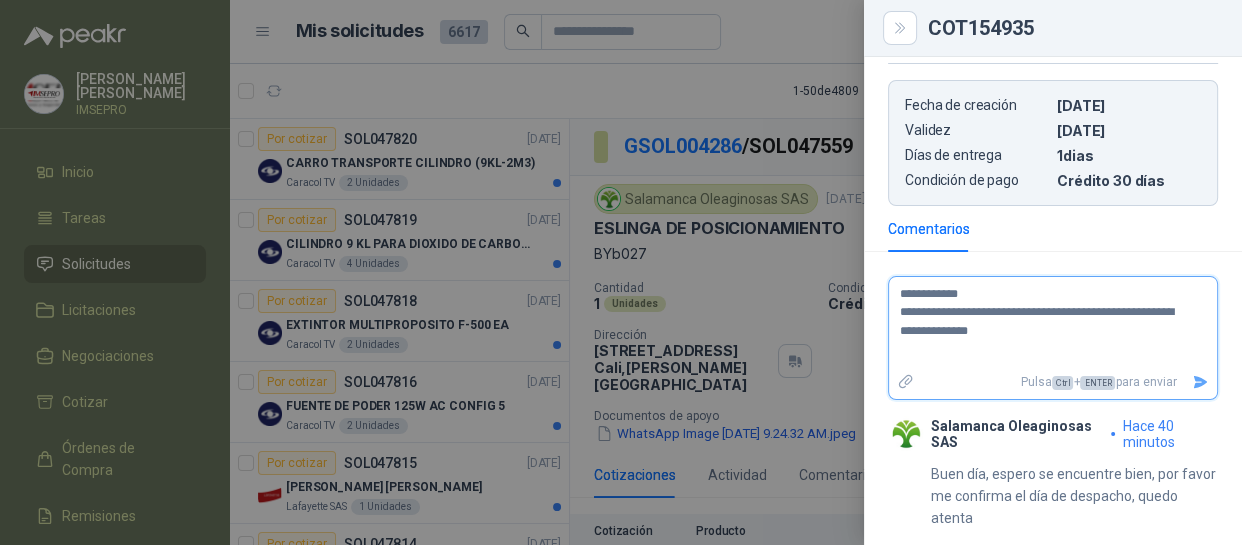 type on "**********" 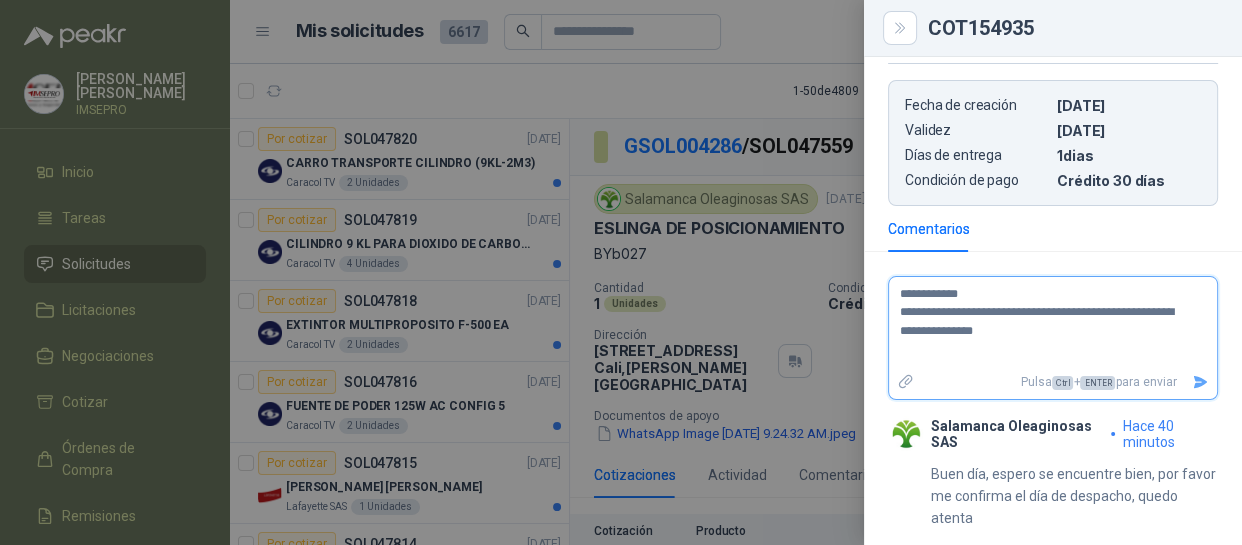 type on "**********" 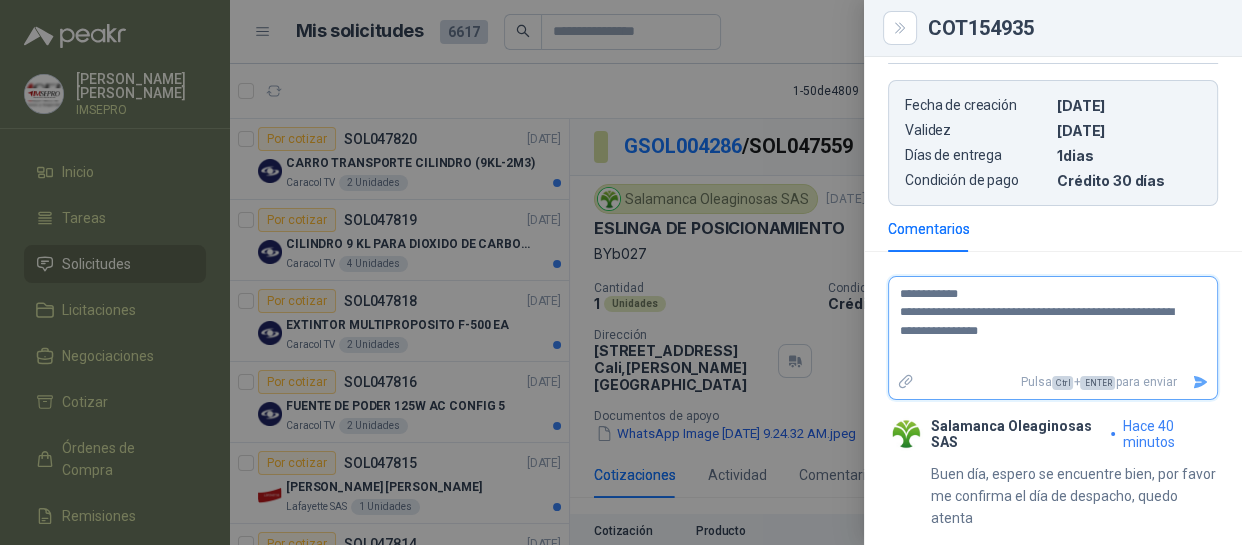 type on "**********" 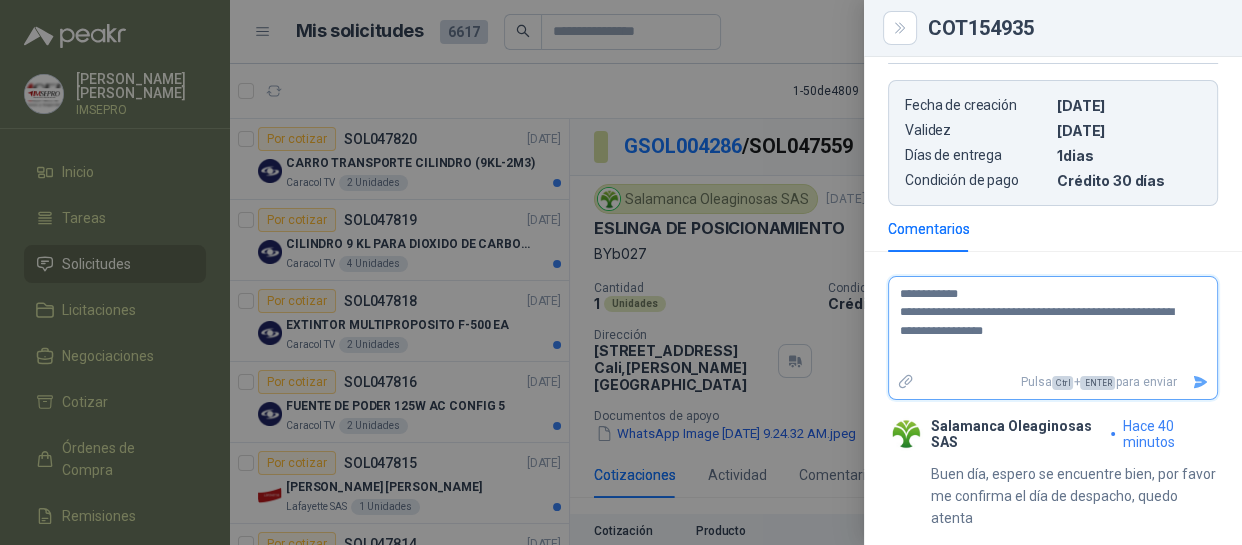 type on "**********" 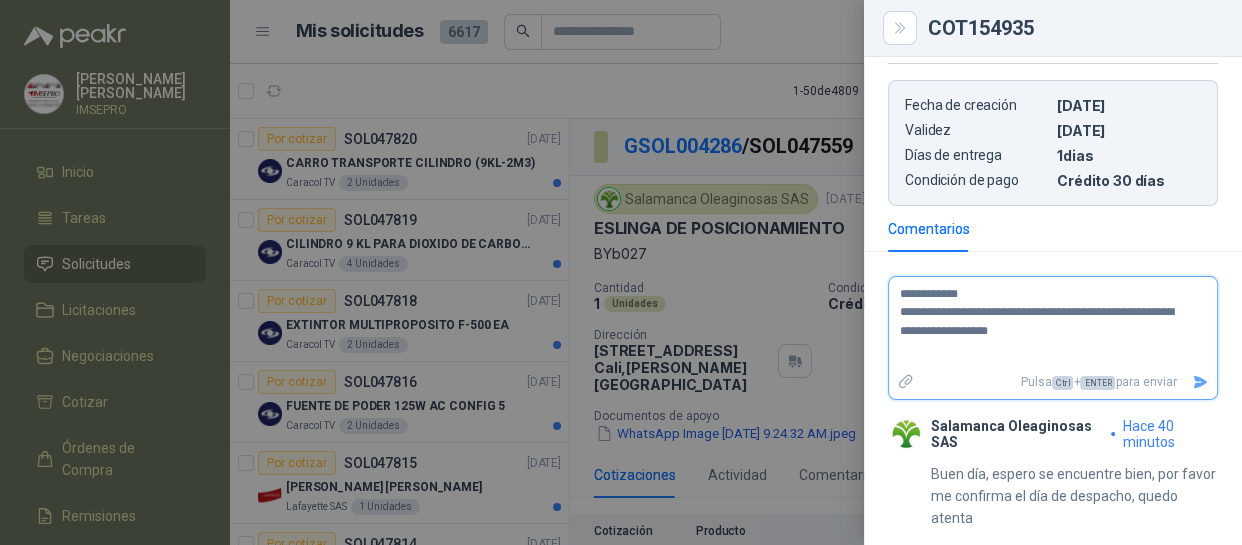 type on "**********" 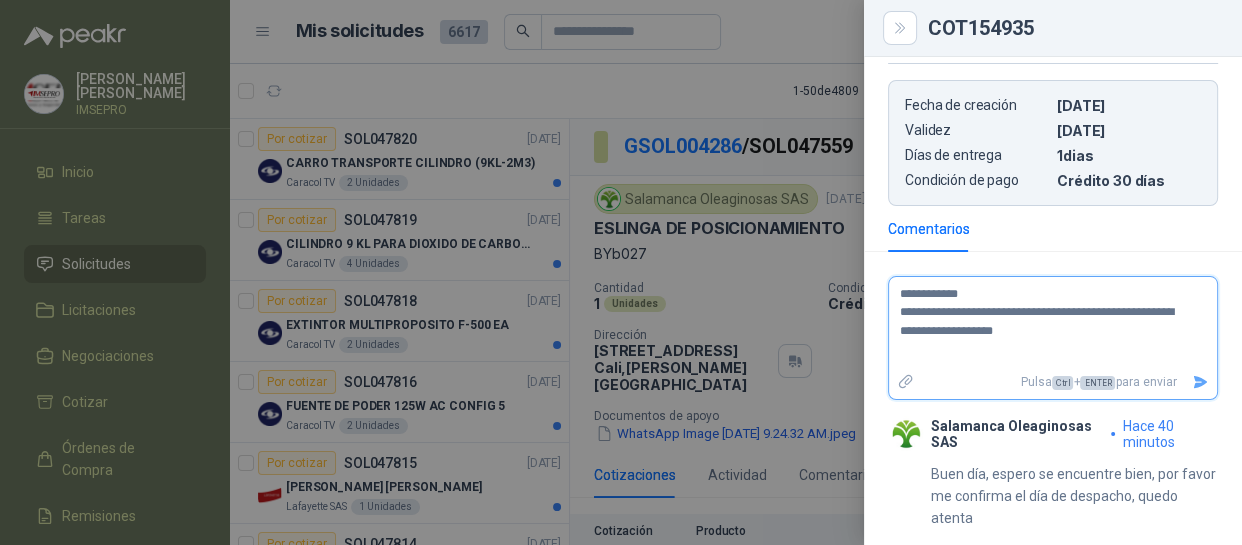 type 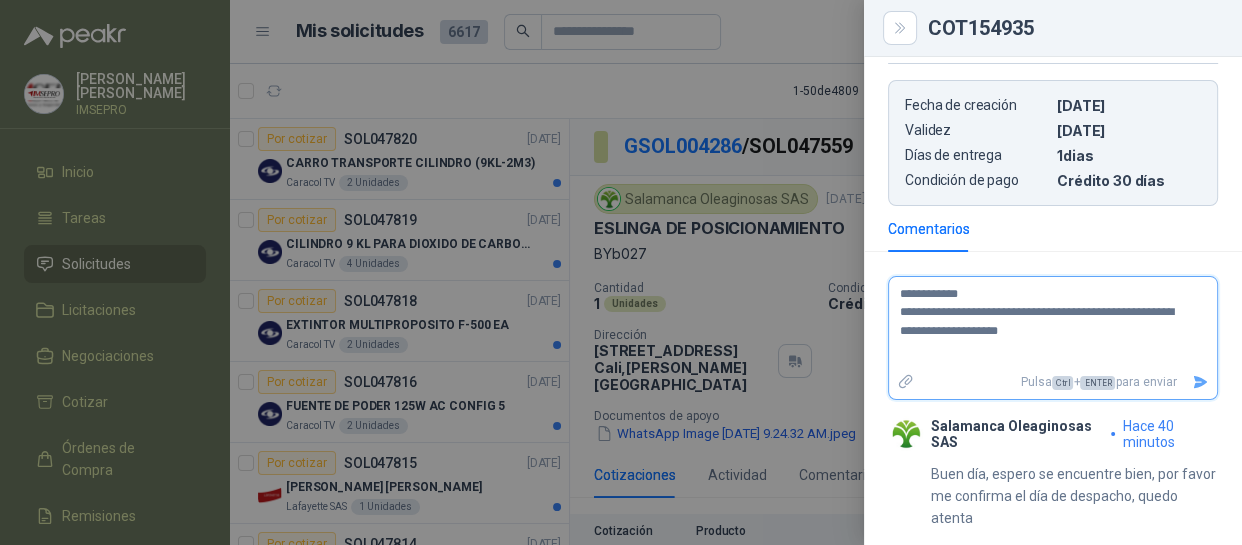 type on "**********" 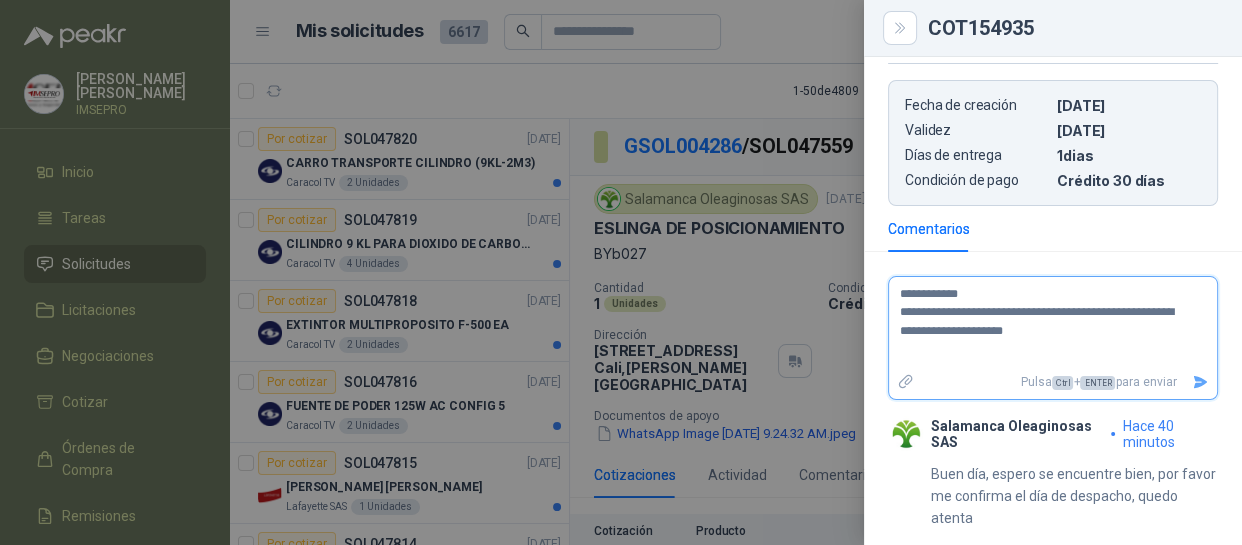 type on "**********" 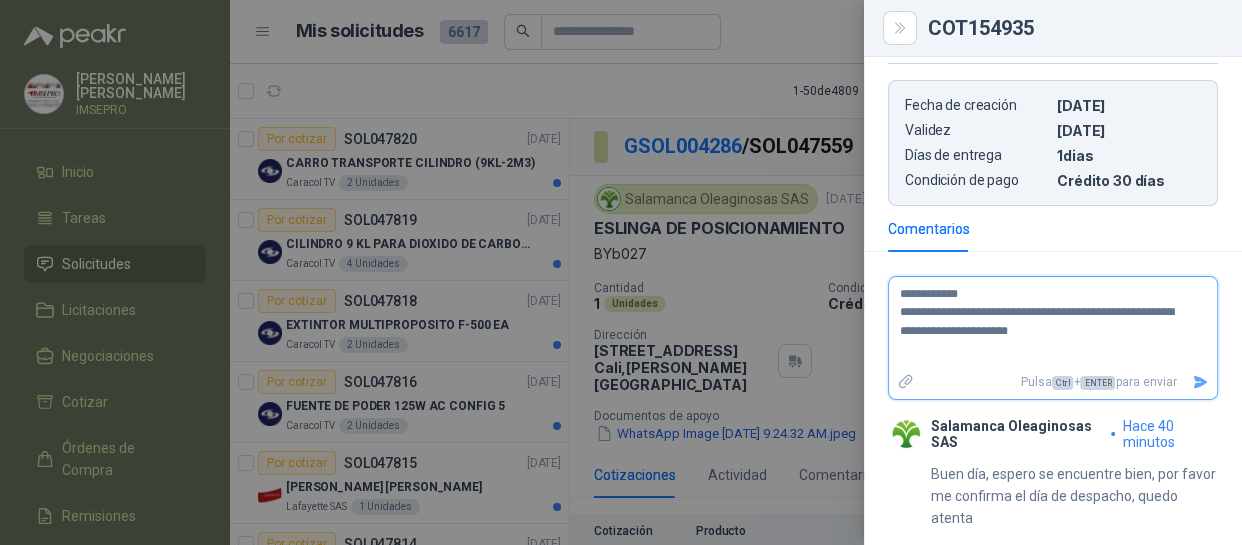 type on "**********" 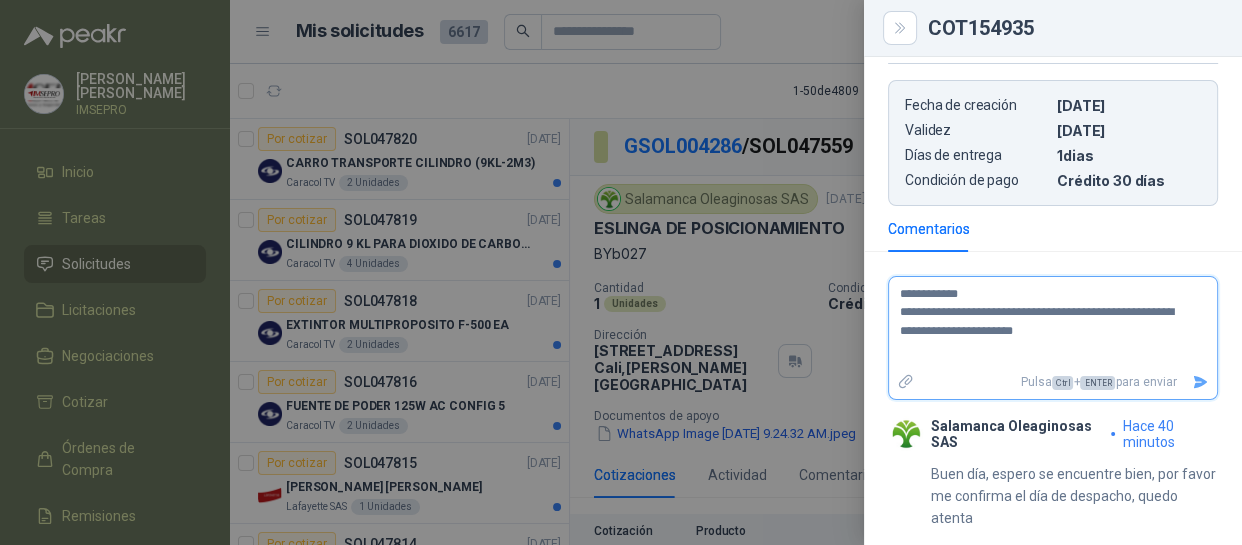 type on "**********" 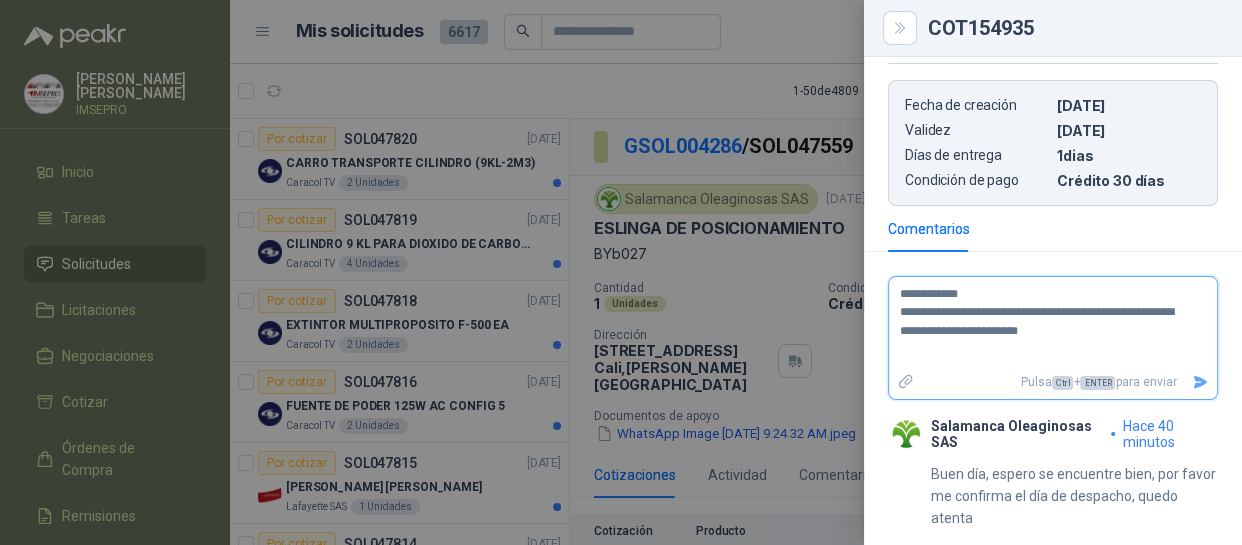 type on "**********" 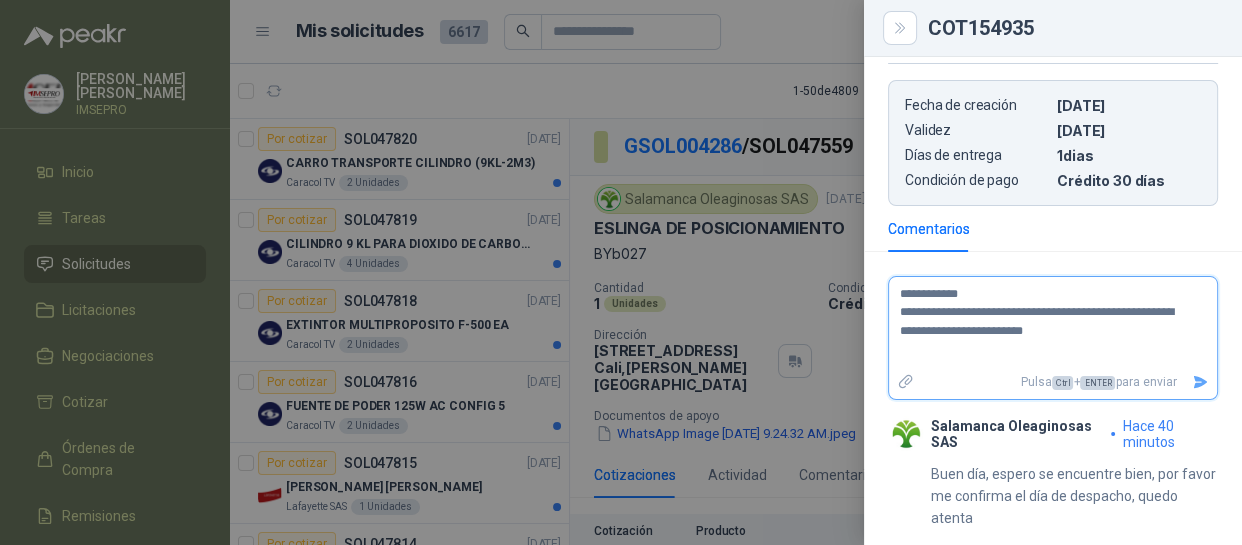 type on "**********" 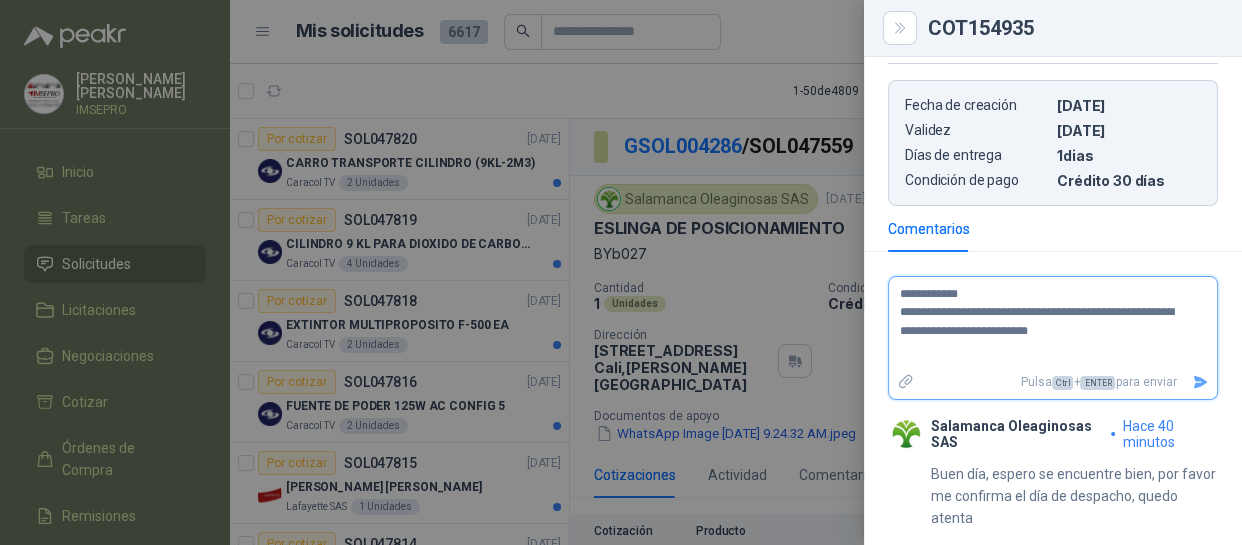type on "**********" 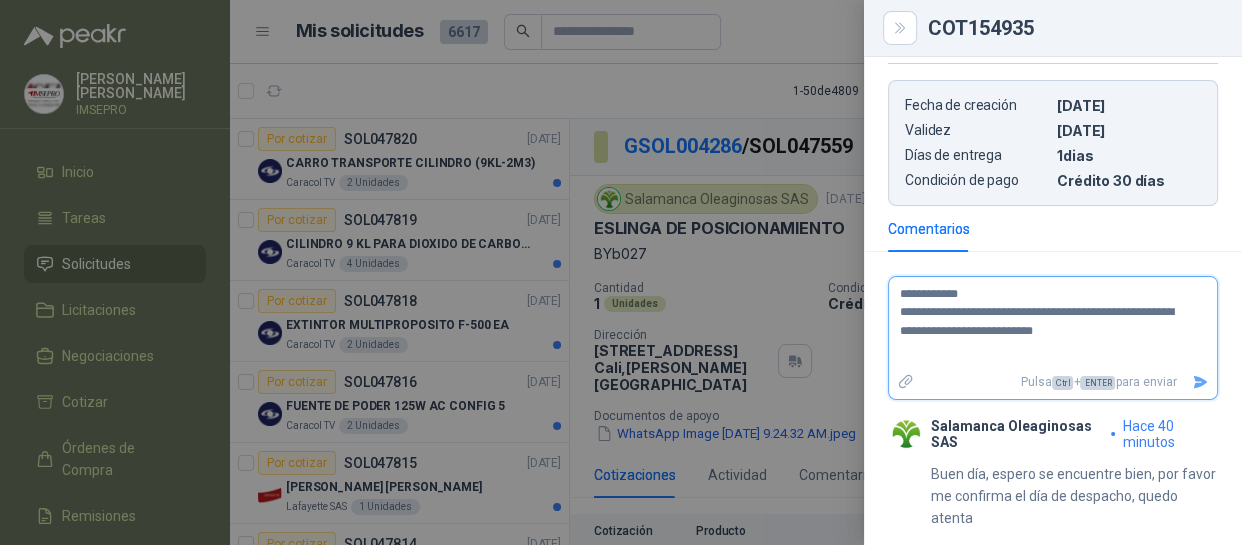type on "**********" 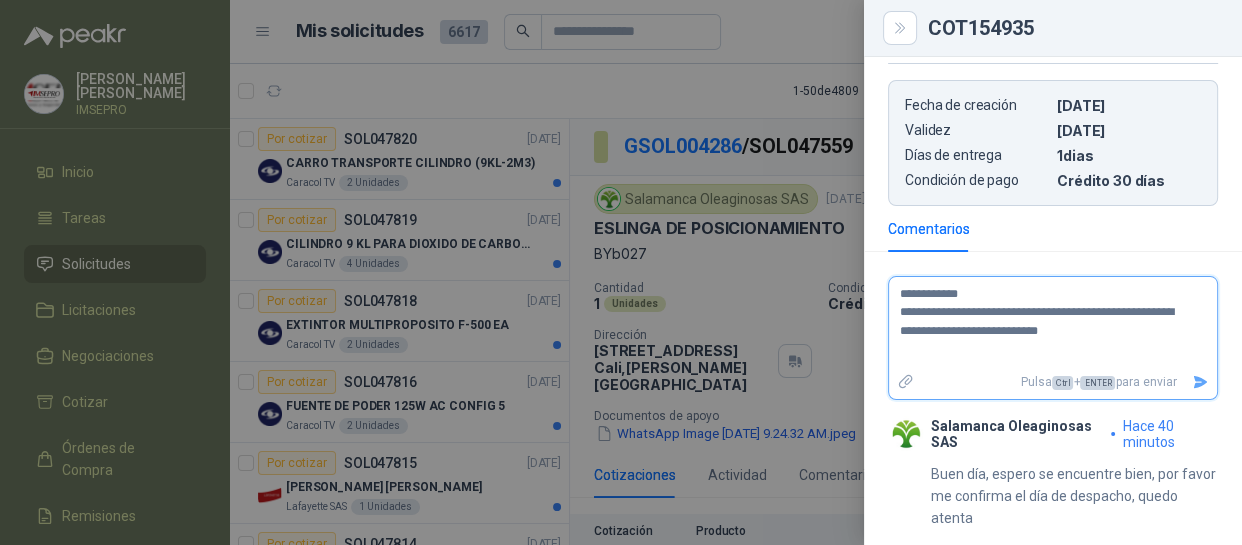 type on "**********" 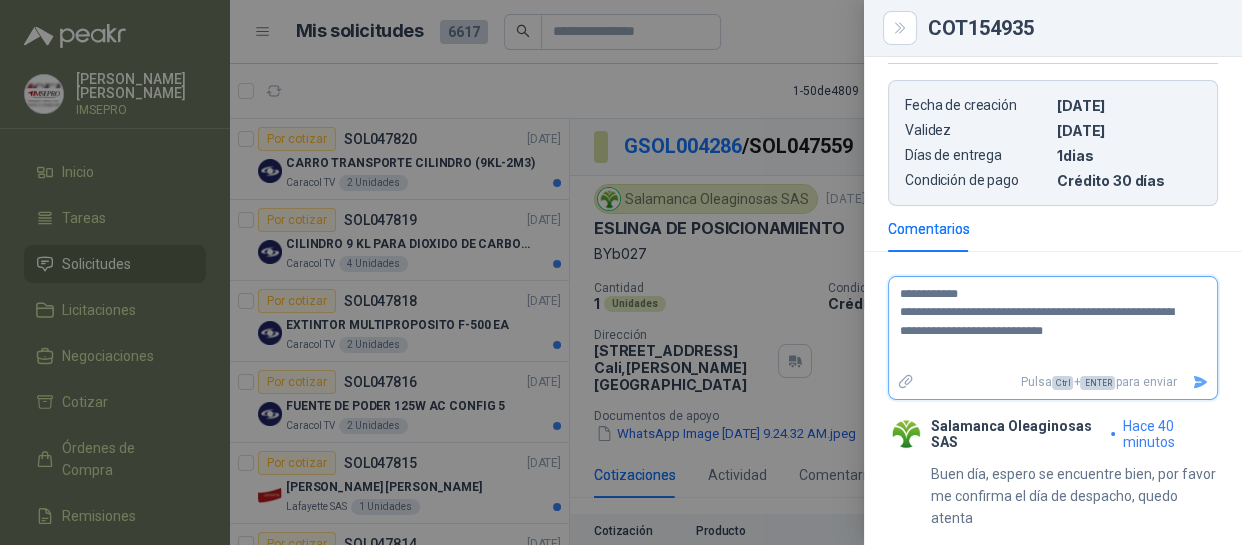 type on "**********" 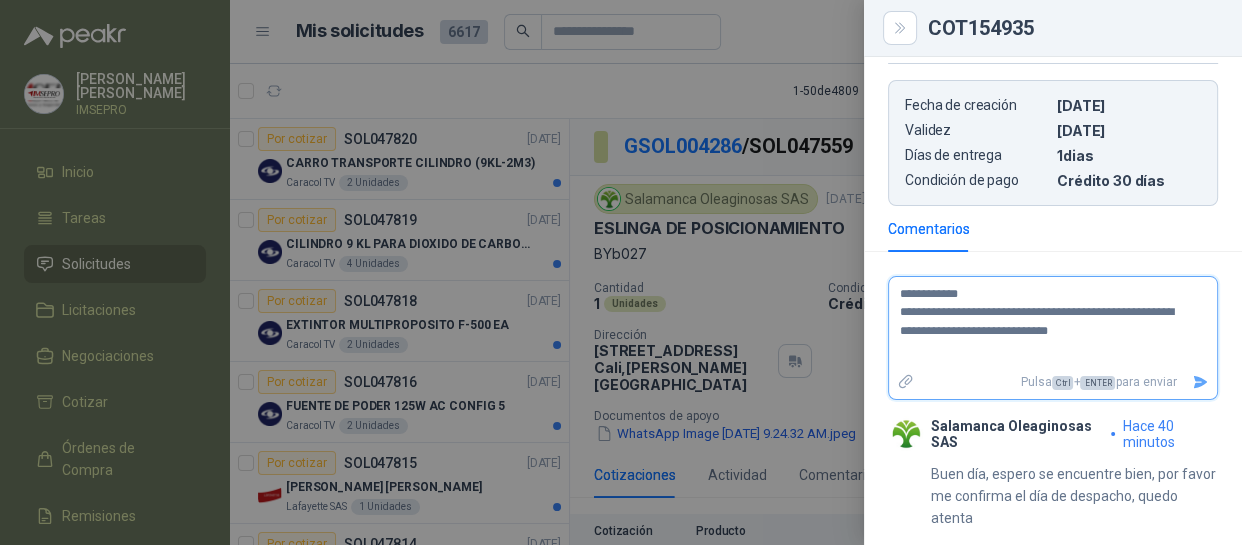 type 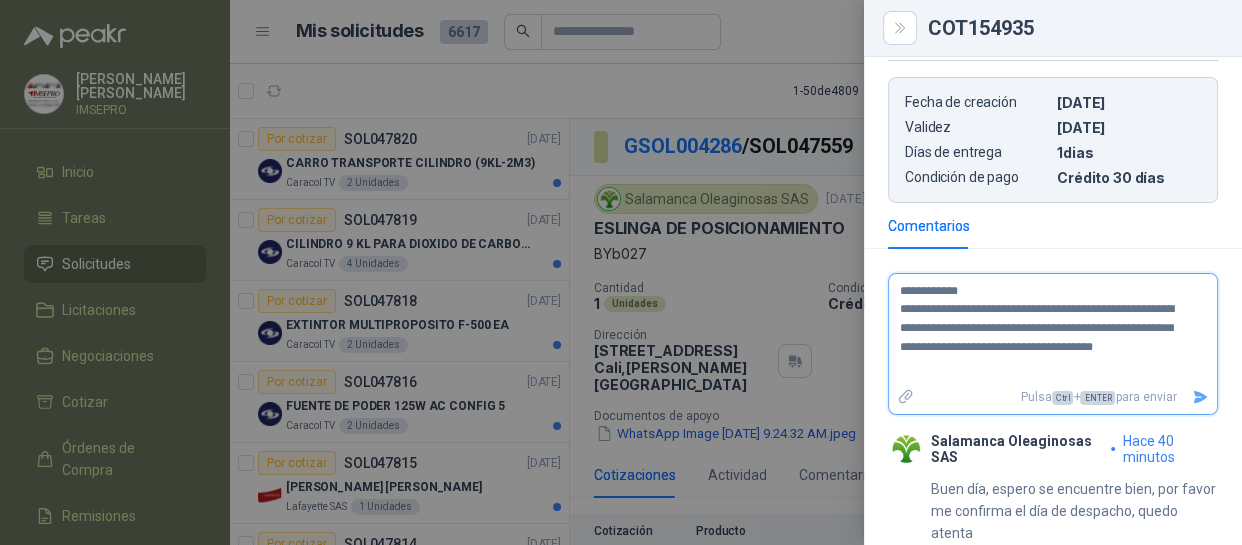 click on "**********" at bounding box center (1045, 329) 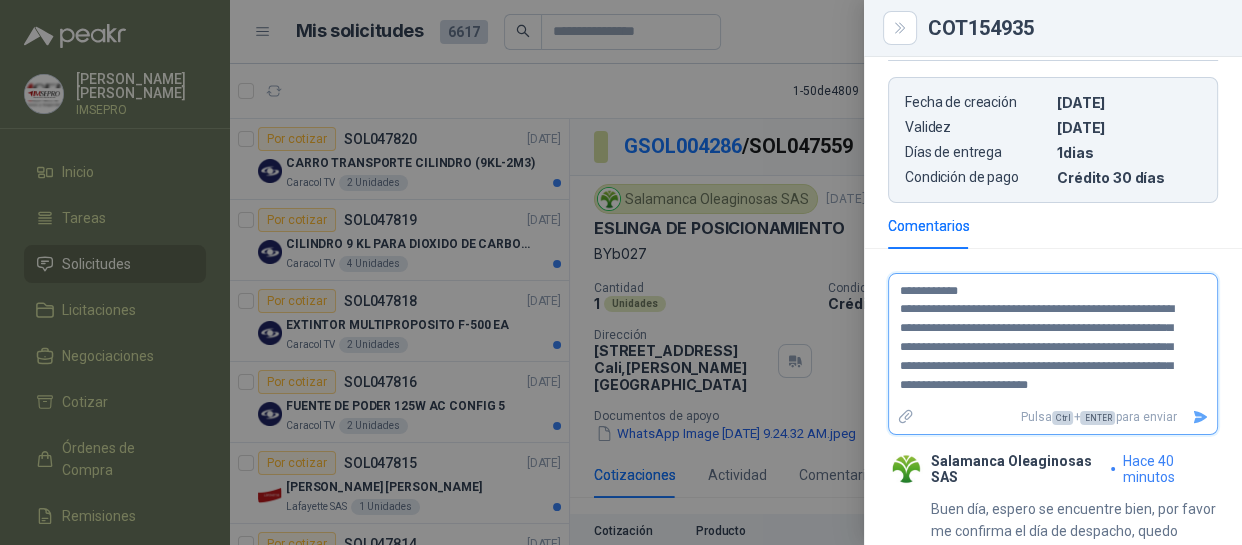 click 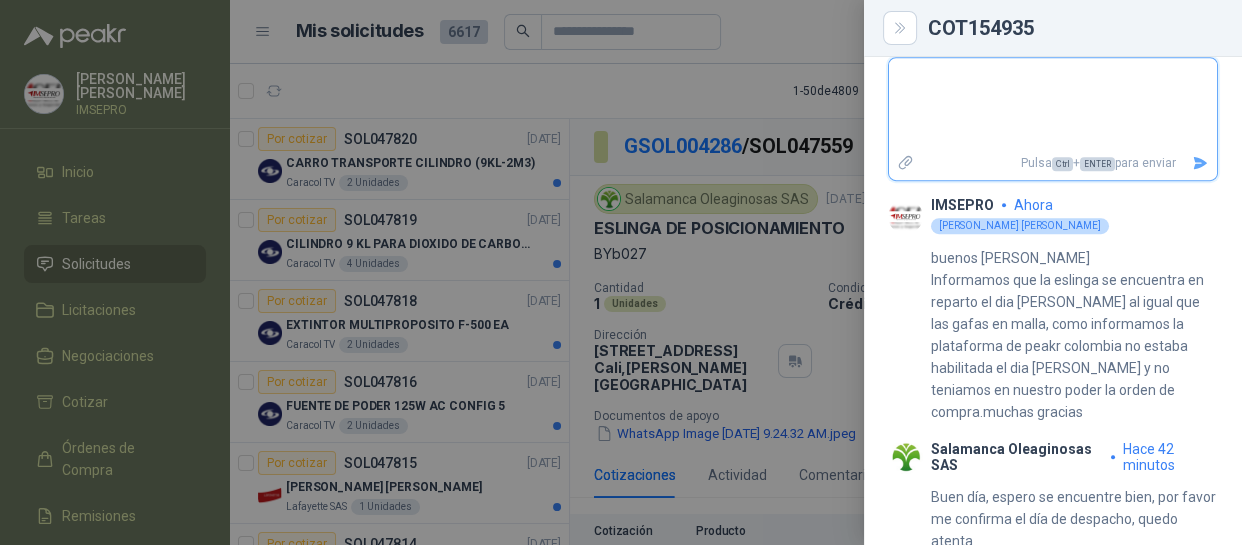 scroll, scrollTop: 1045, scrollLeft: 0, axis: vertical 